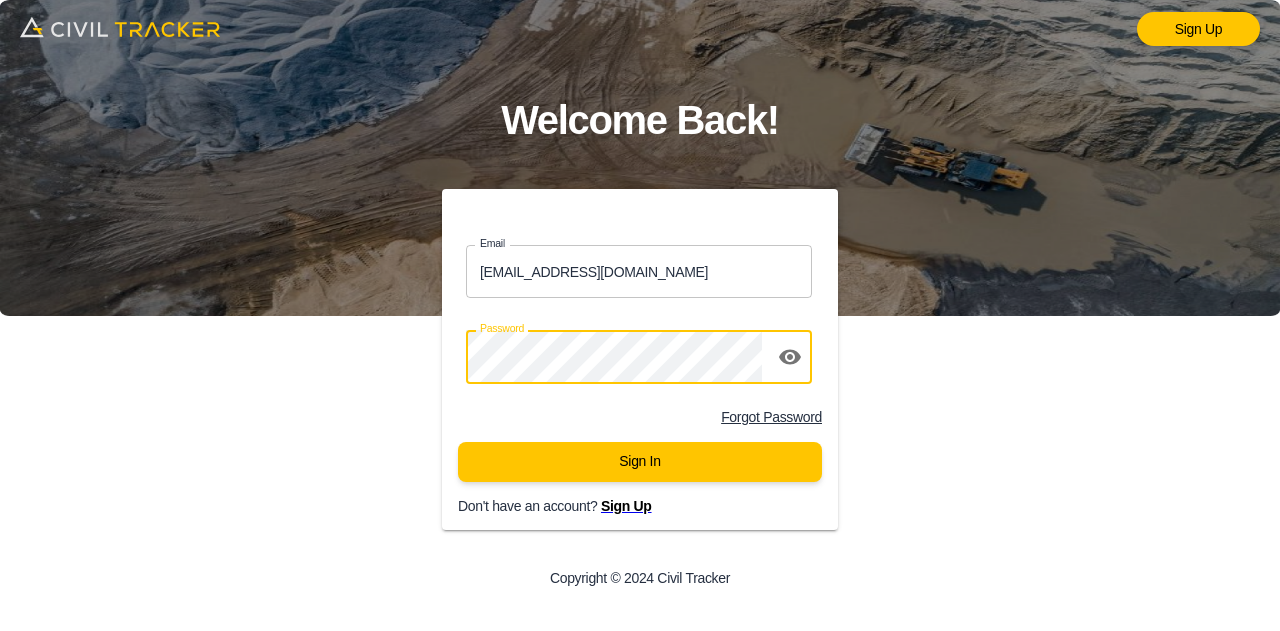 scroll, scrollTop: 0, scrollLeft: 0, axis: both 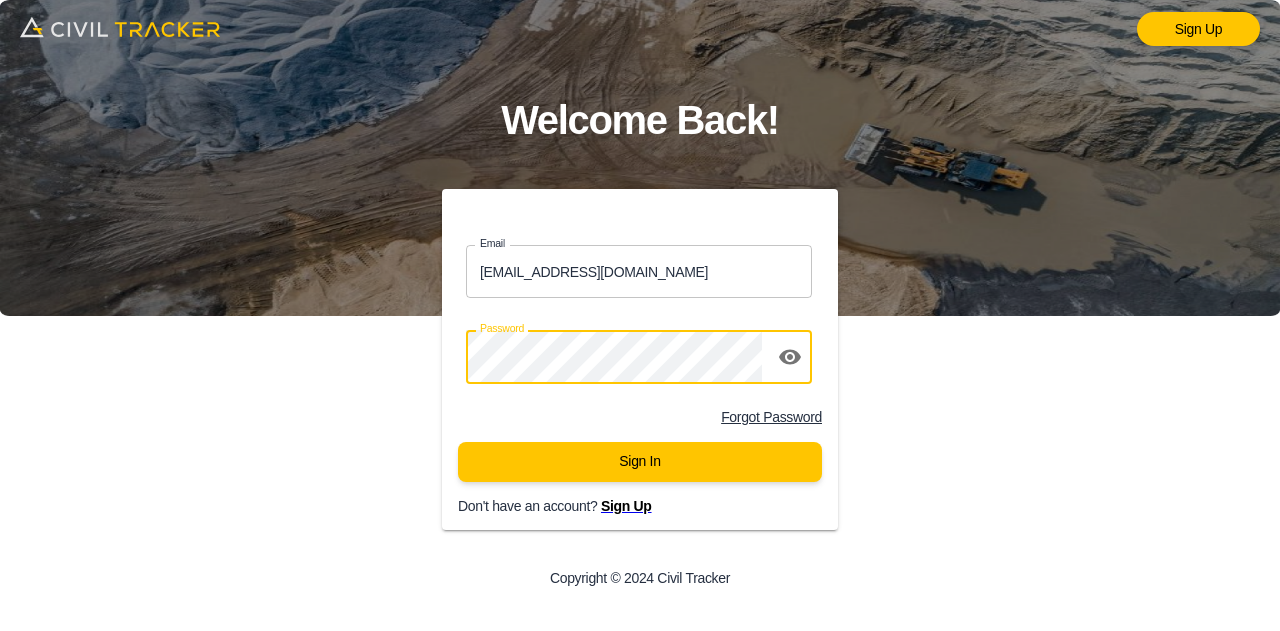 click on "Sign In" at bounding box center [640, 462] 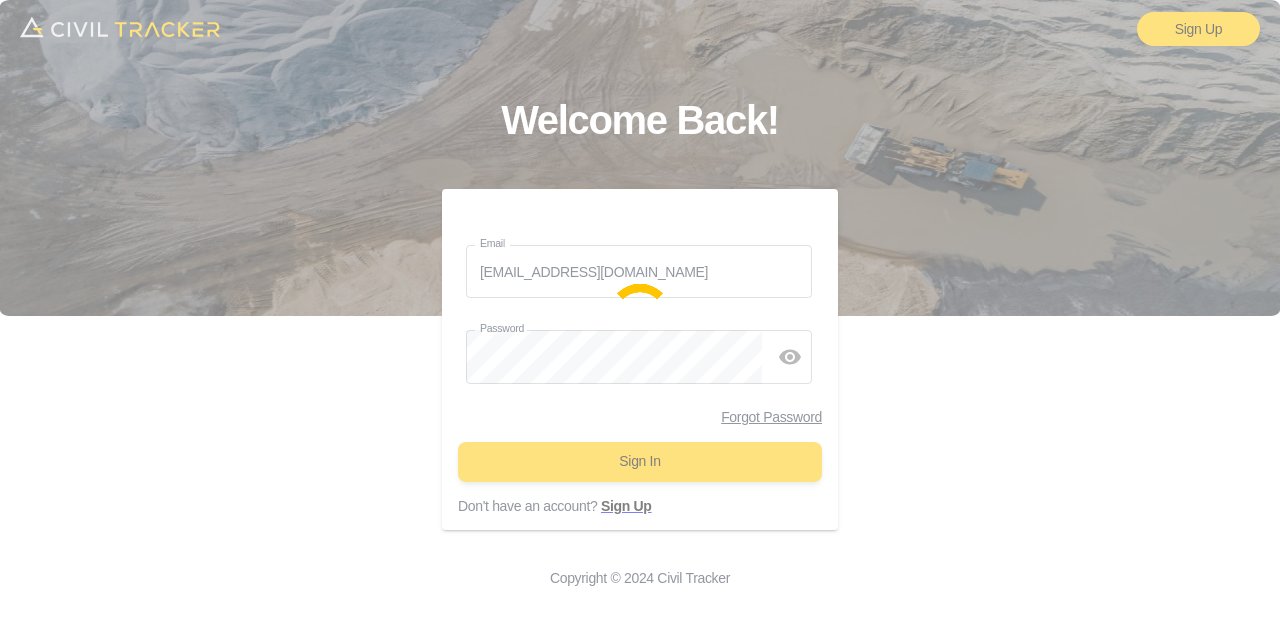 click at bounding box center (640, 315) 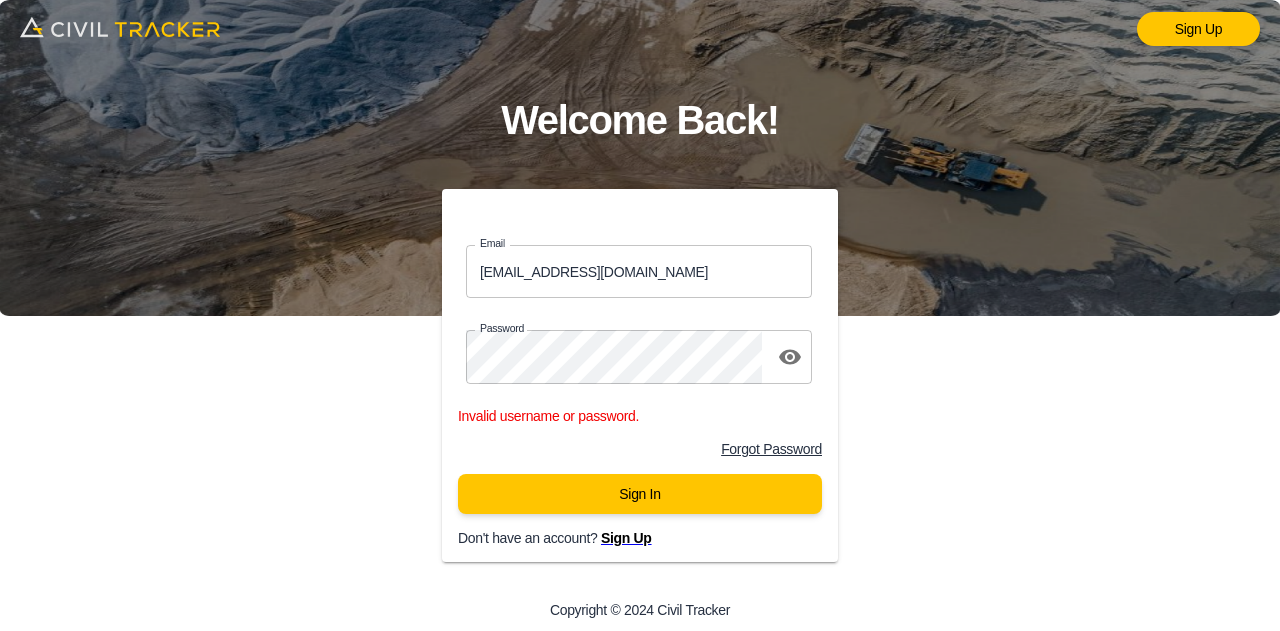 click on "[EMAIL_ADDRESS][DOMAIN_NAME]" at bounding box center [639, 271] 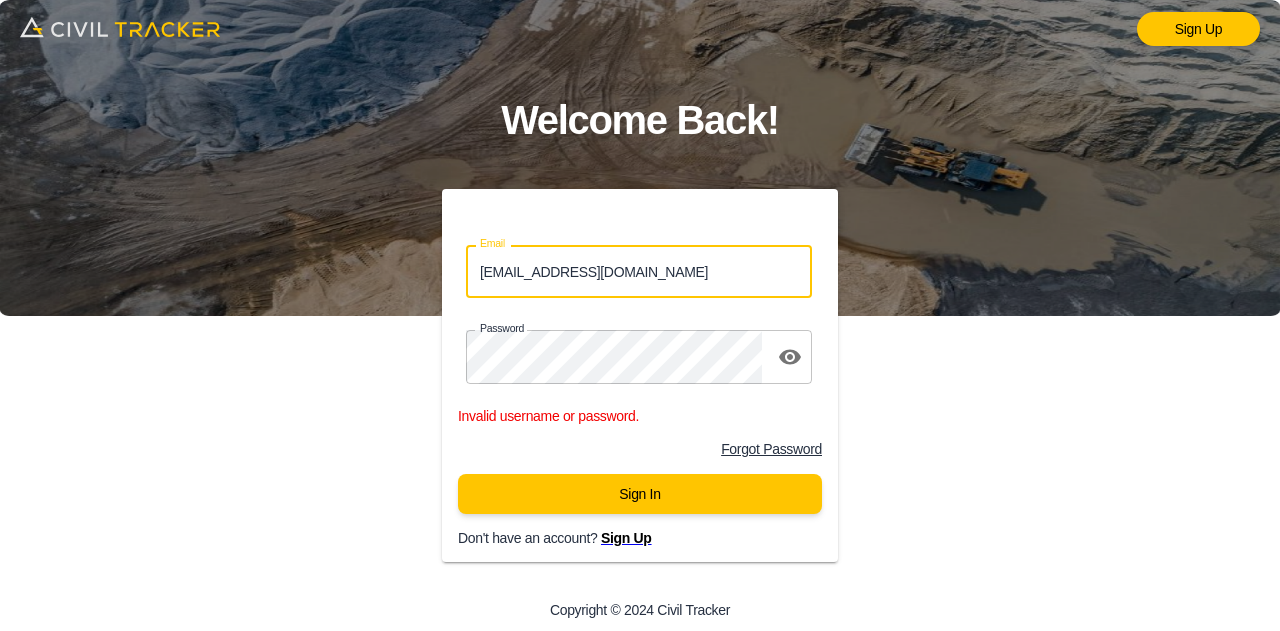 type on "[EMAIL_ADDRESS][DOMAIN_NAME]" 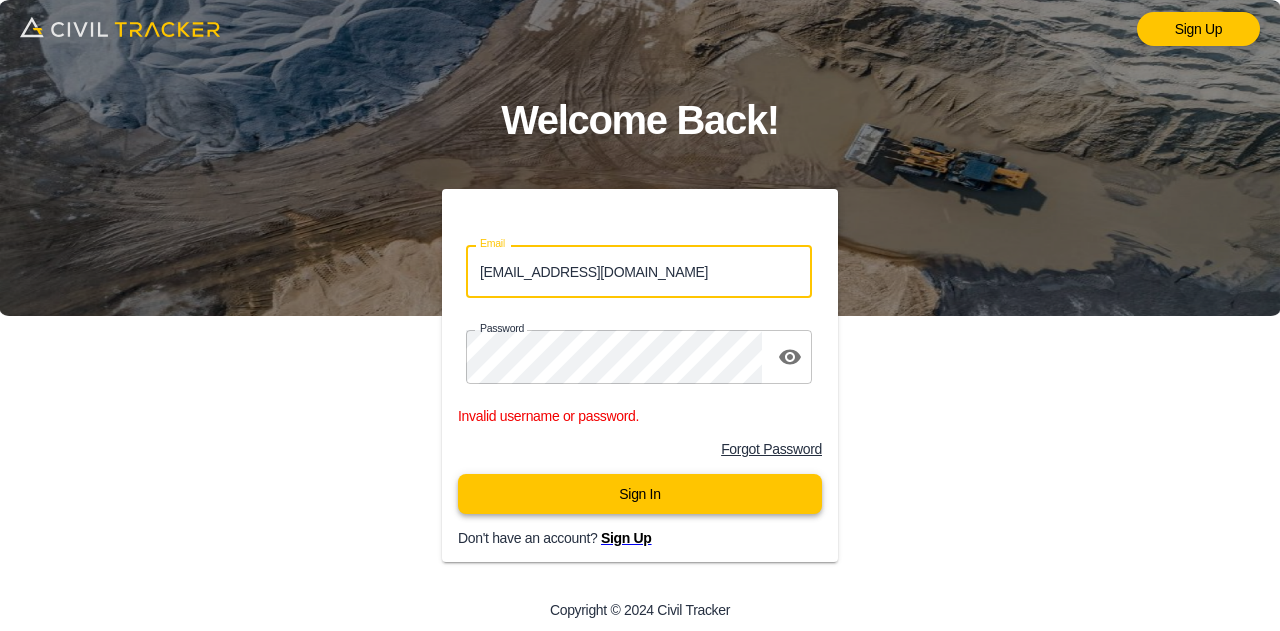 click on "Sign In" at bounding box center [640, 494] 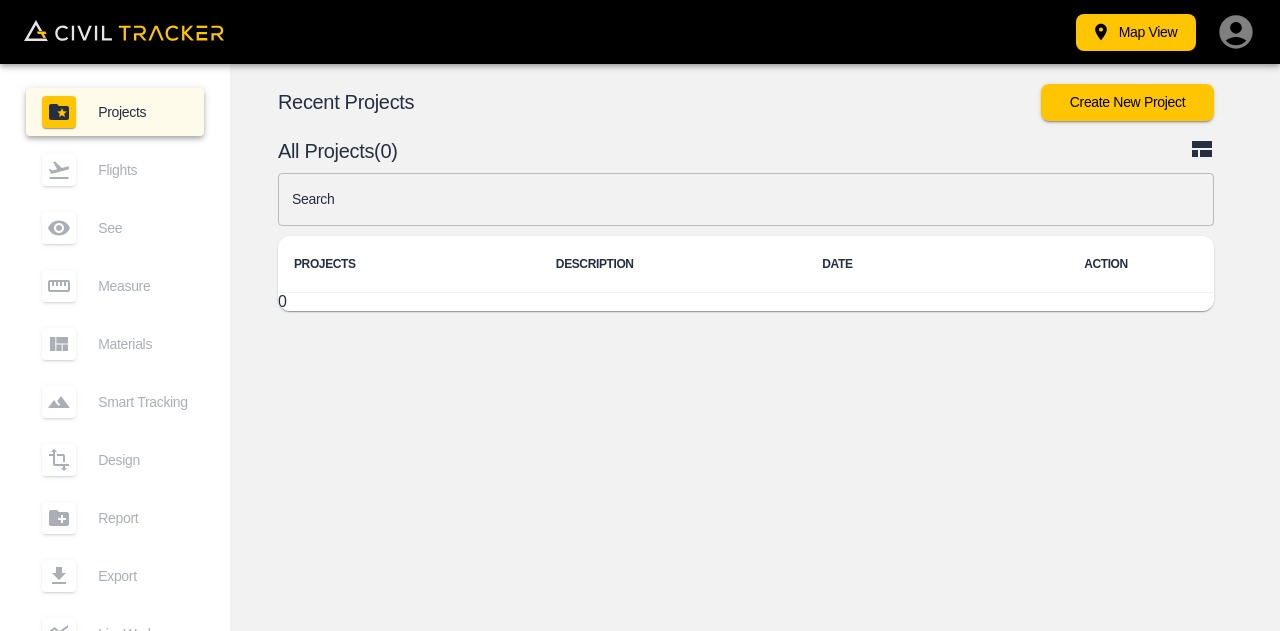 scroll, scrollTop: 0, scrollLeft: 0, axis: both 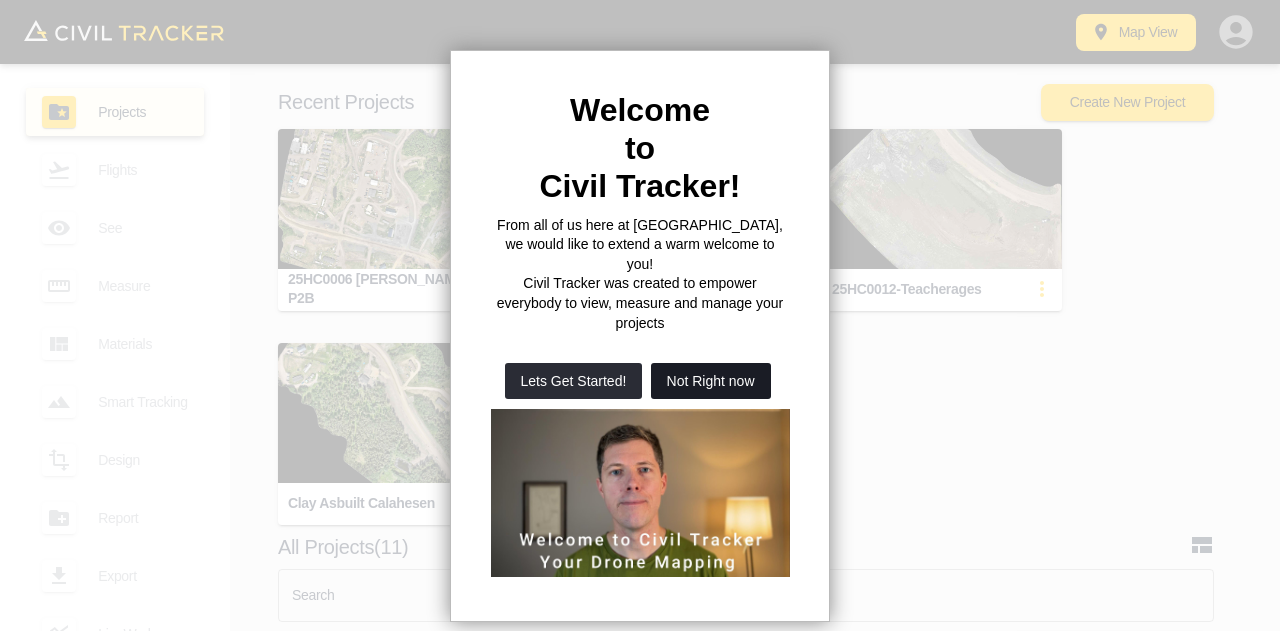 click on "Not Right now" at bounding box center (711, 381) 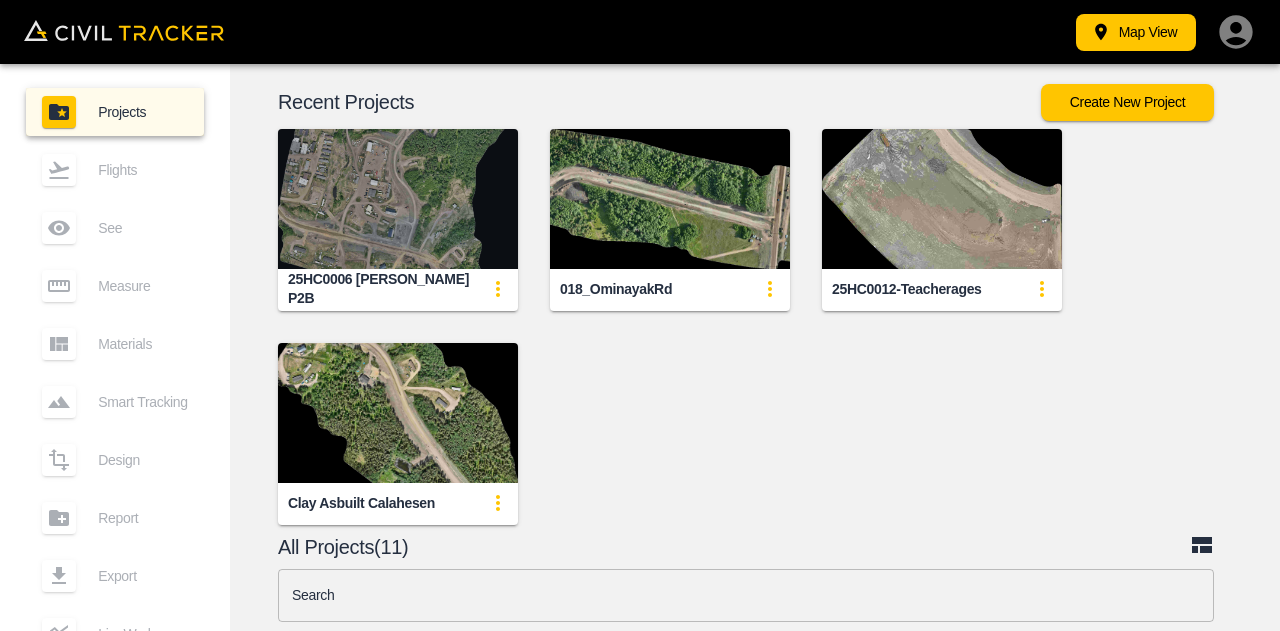 click at bounding box center [398, 199] 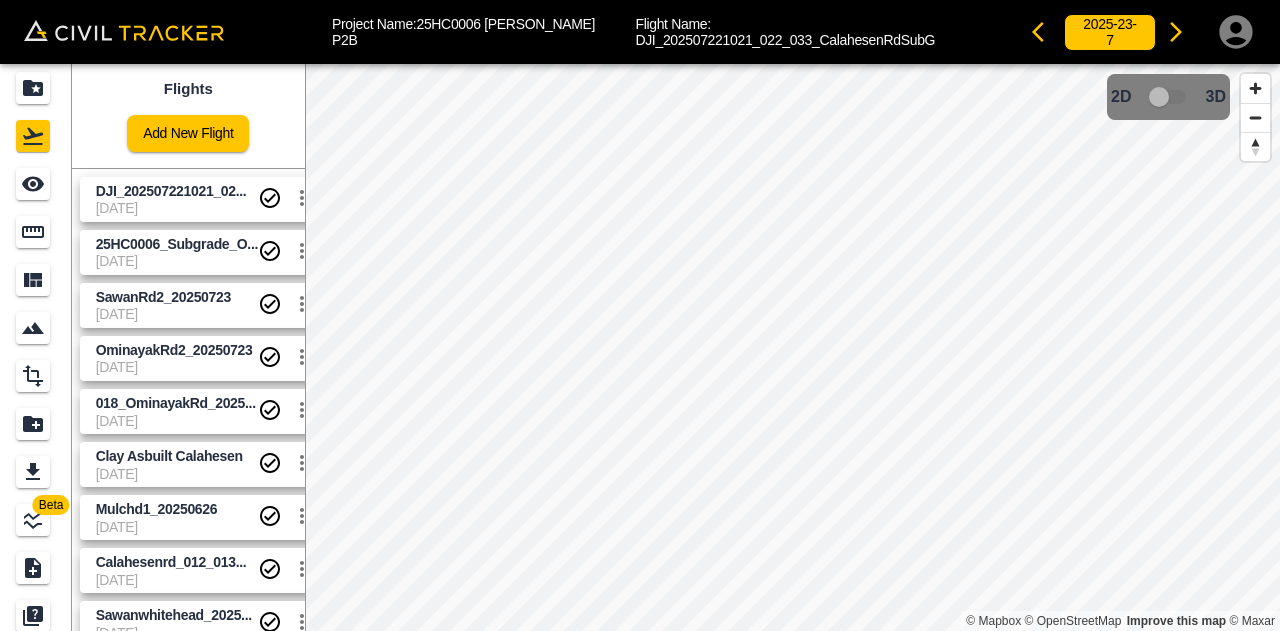 click on "DJI_202507221021_02..." at bounding box center [171, 191] 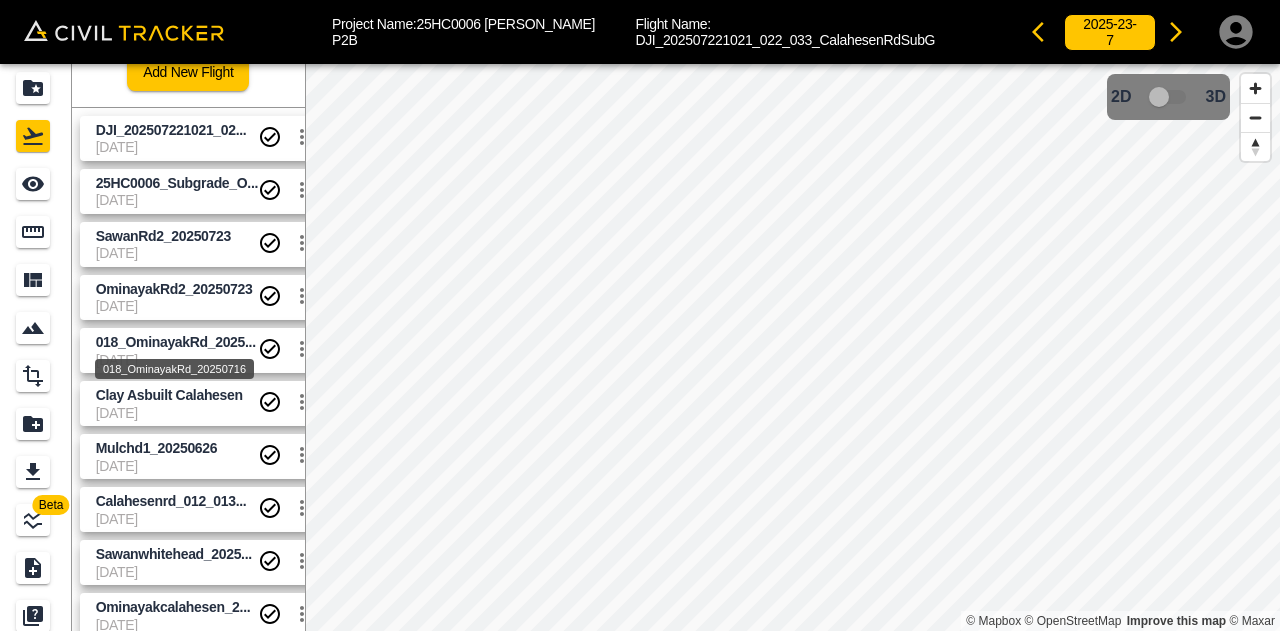 scroll, scrollTop: 64, scrollLeft: 0, axis: vertical 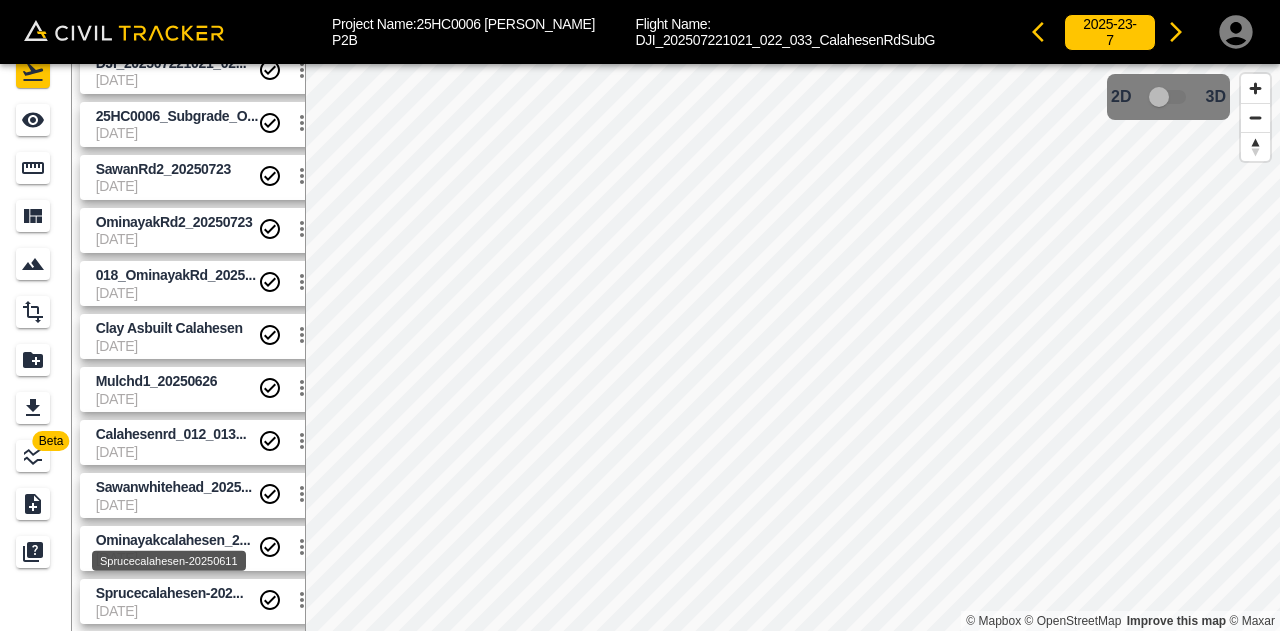 click on "Sprucecalahesen-202..." at bounding box center (170, 593) 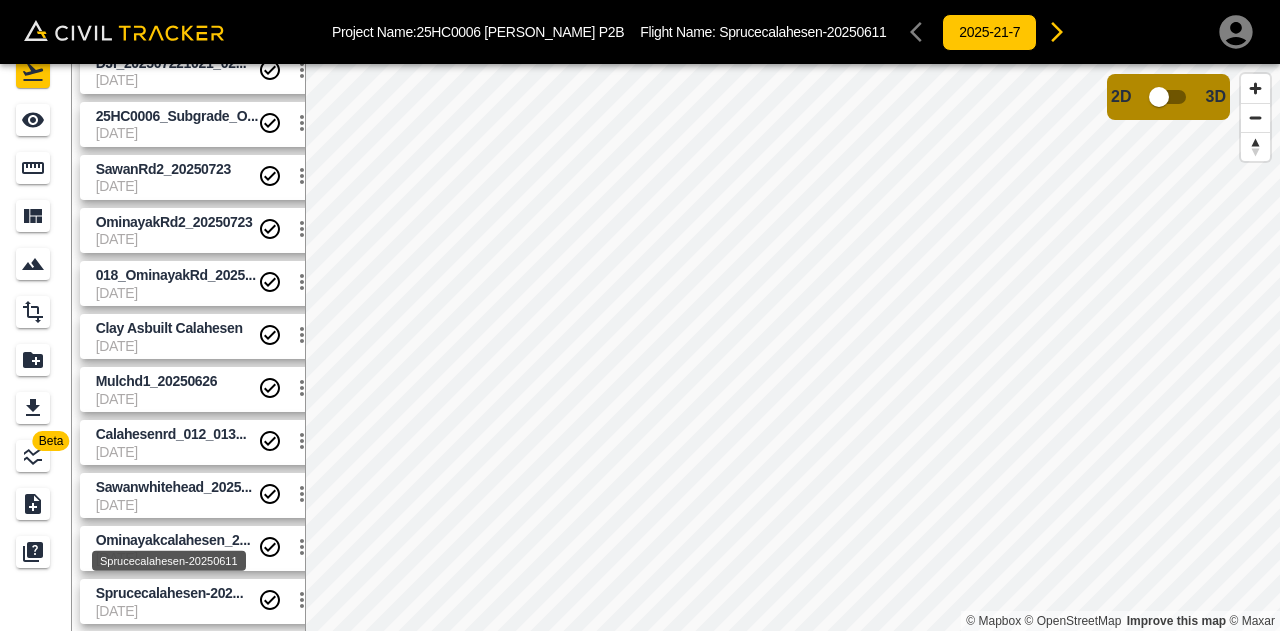 click on "Sprucecalahesen-202..." at bounding box center [170, 593] 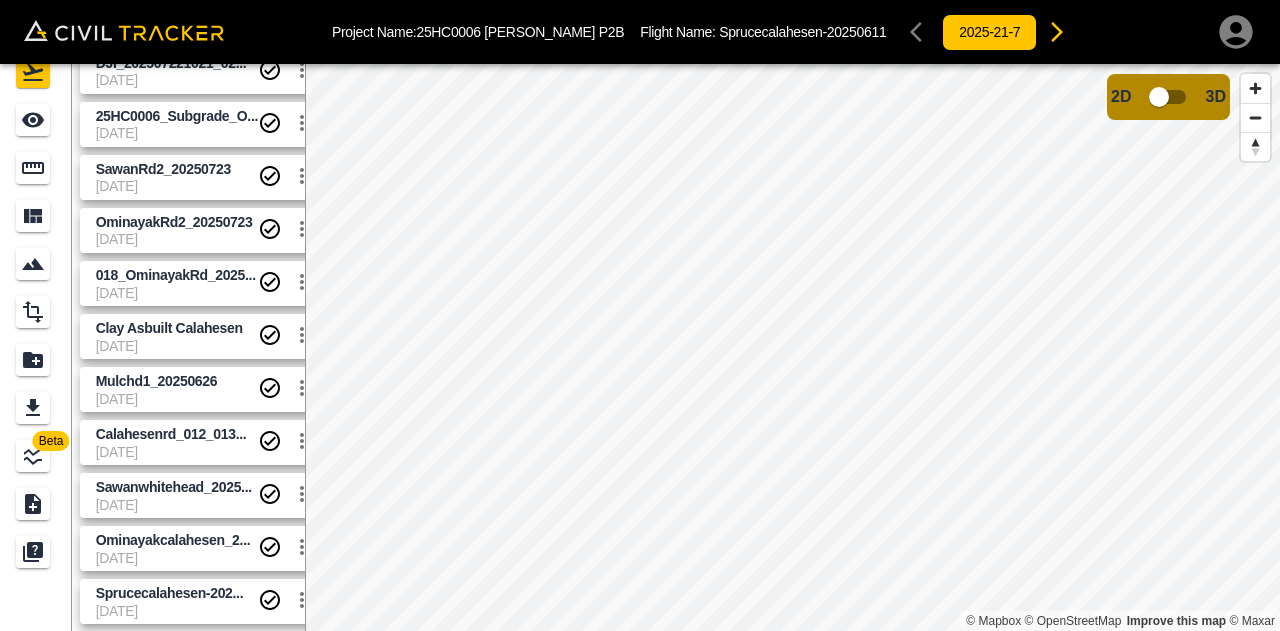 click on "7-21-2025" at bounding box center (177, 611) 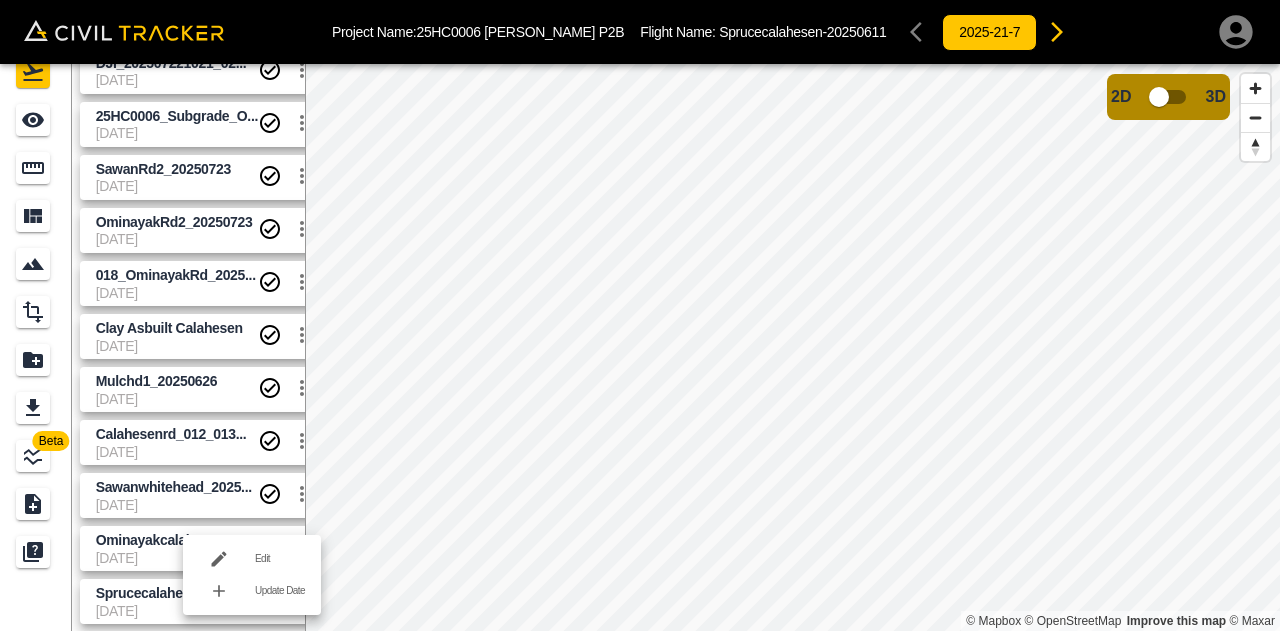 type 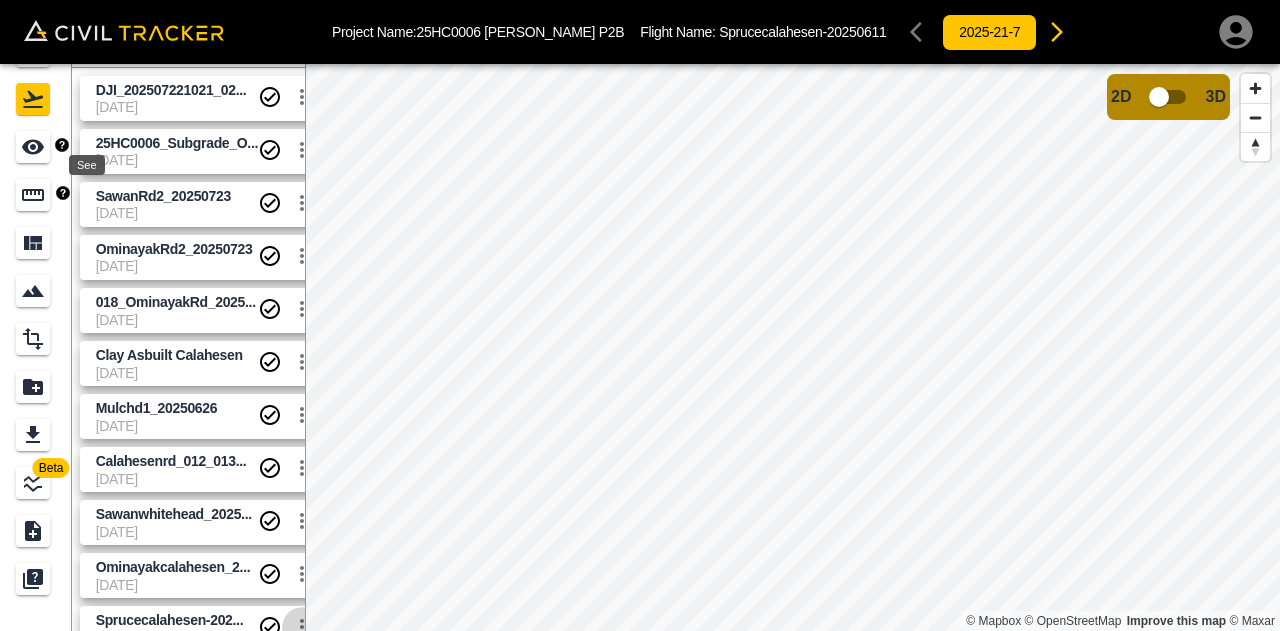 scroll, scrollTop: 0, scrollLeft: 0, axis: both 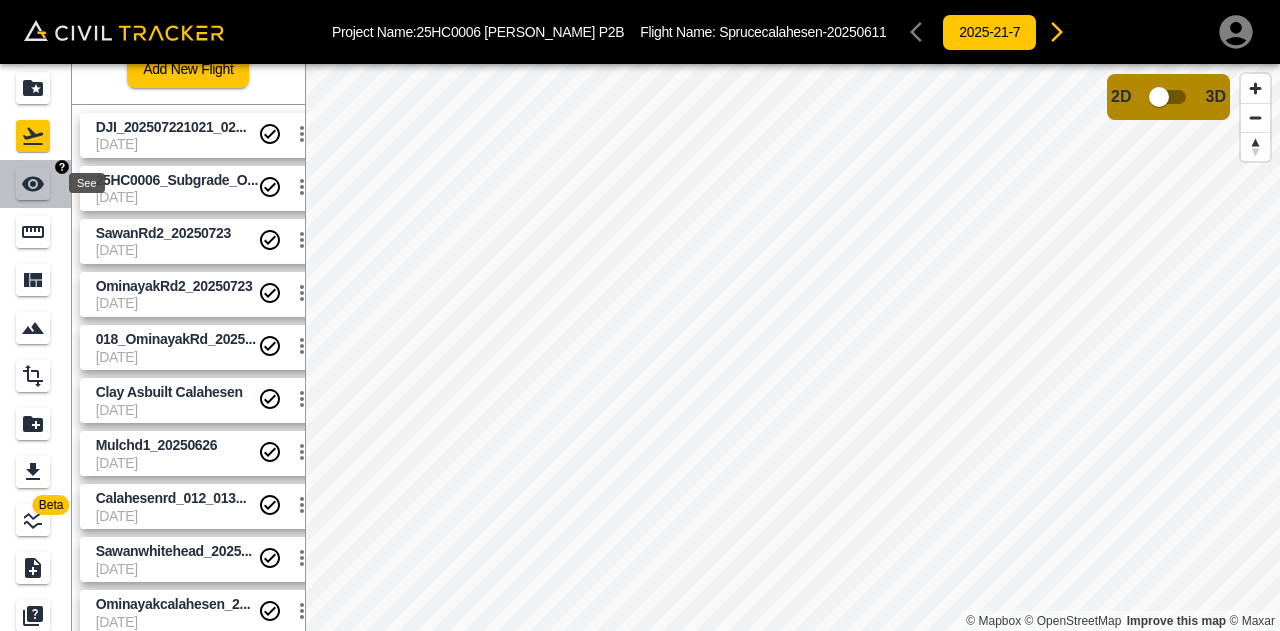 click 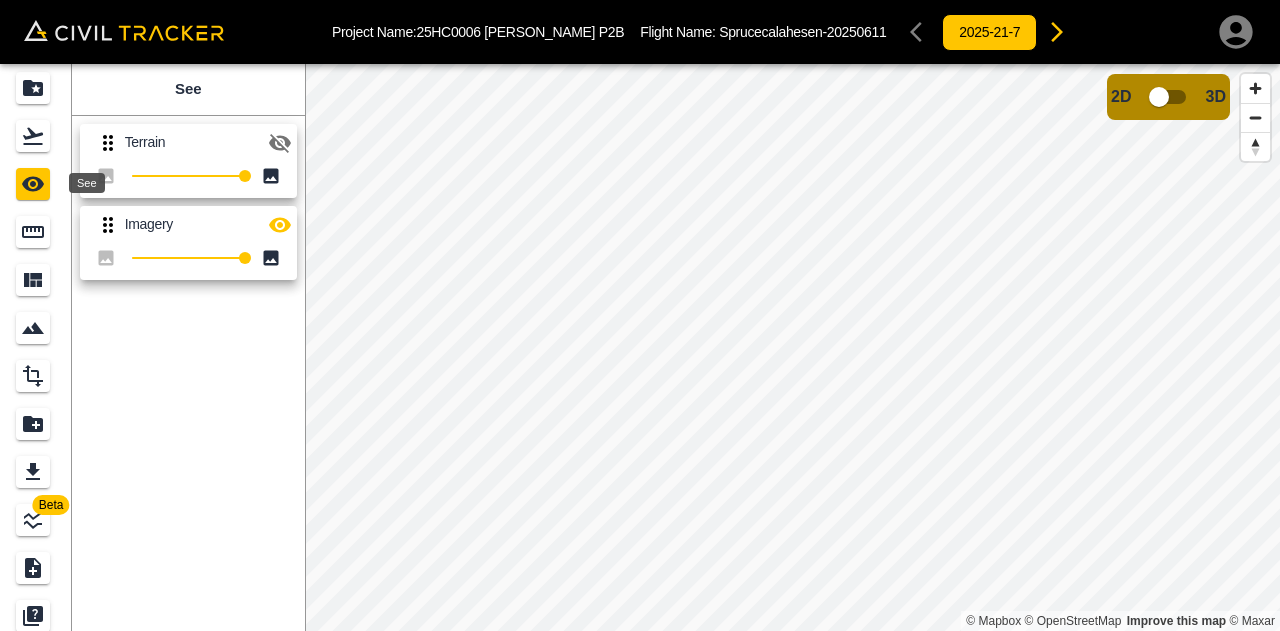 click 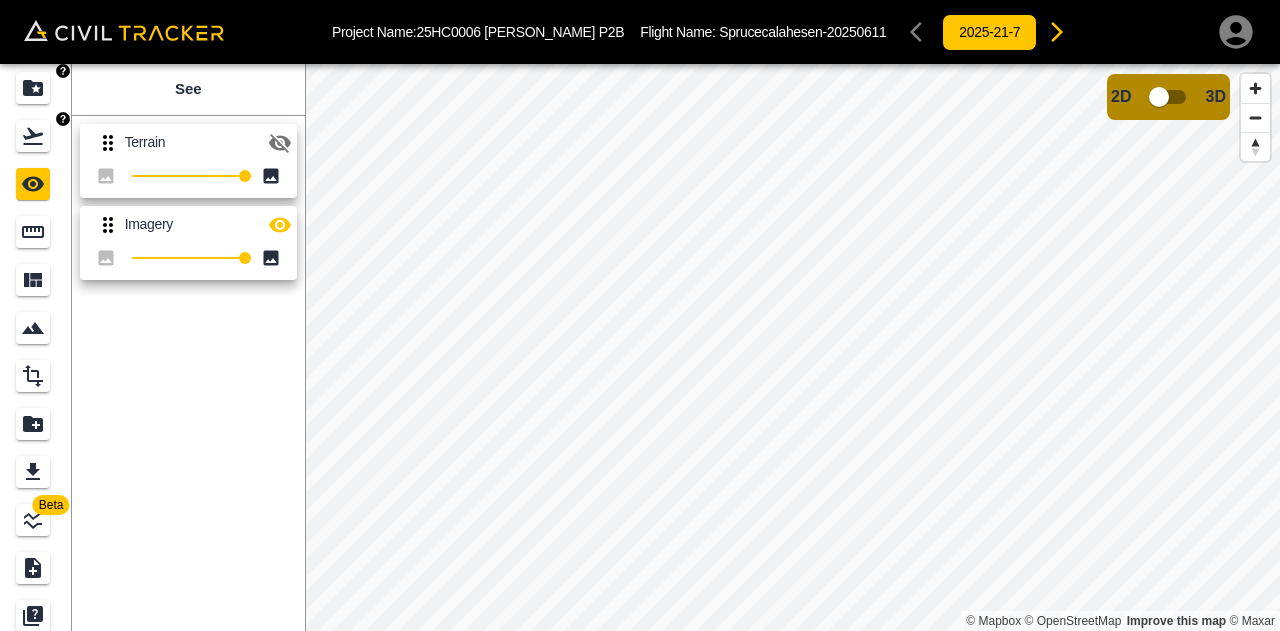 click 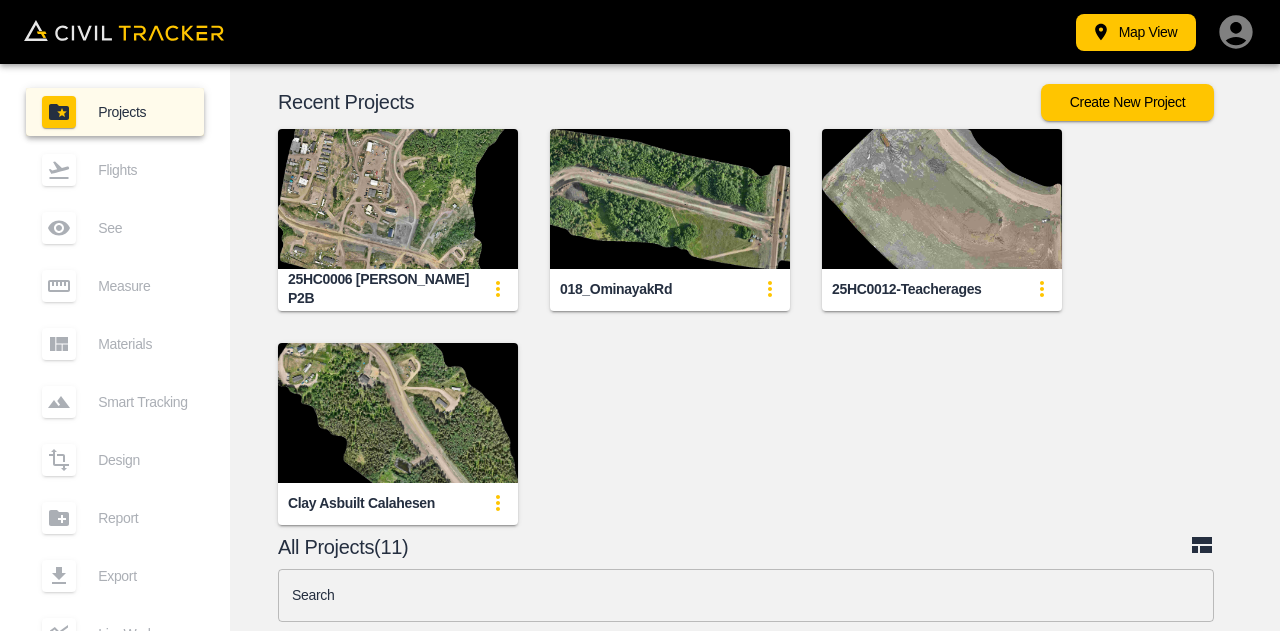 click at bounding box center (398, 199) 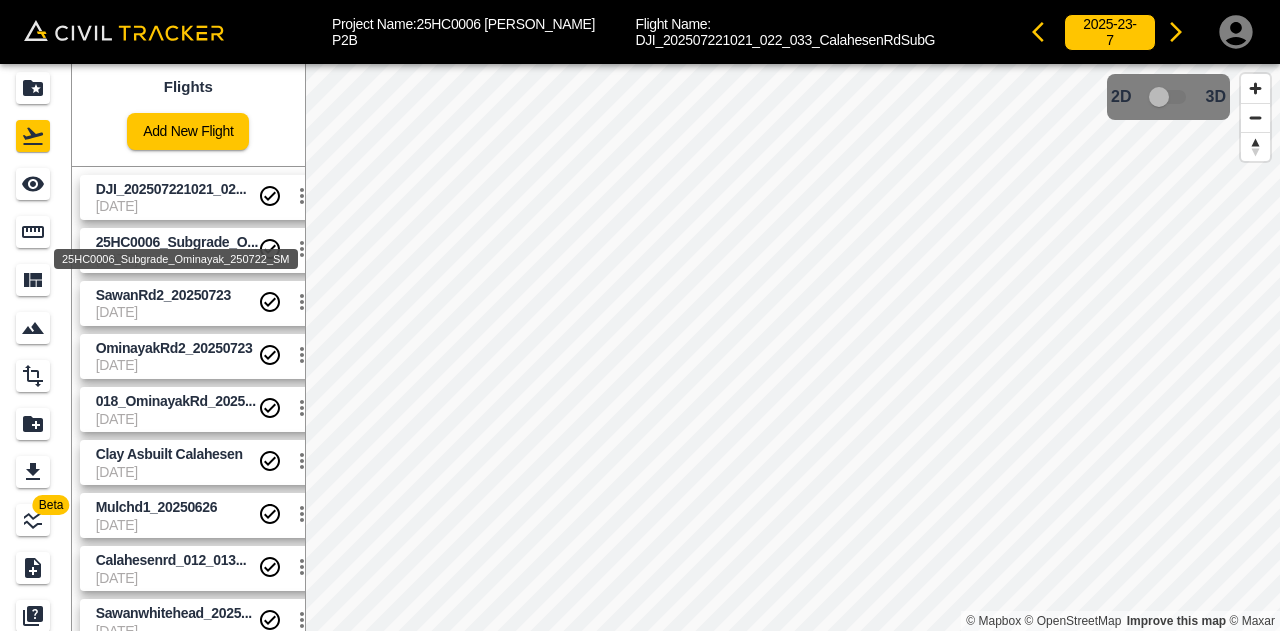 scroll, scrollTop: 0, scrollLeft: 0, axis: both 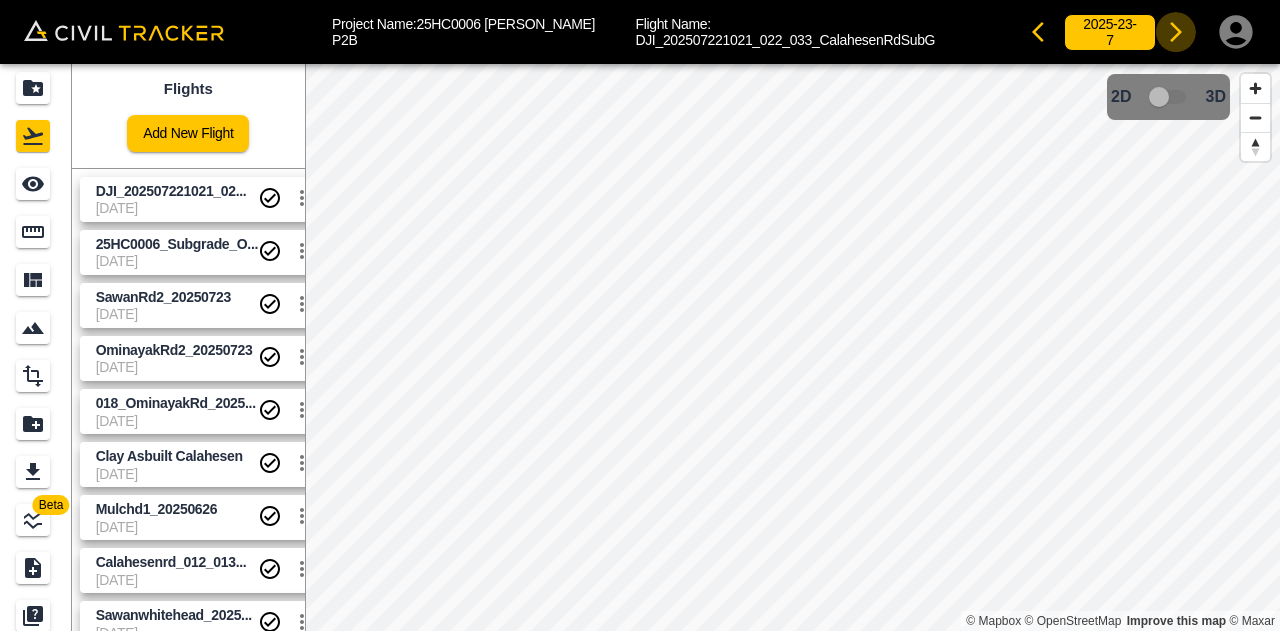 click 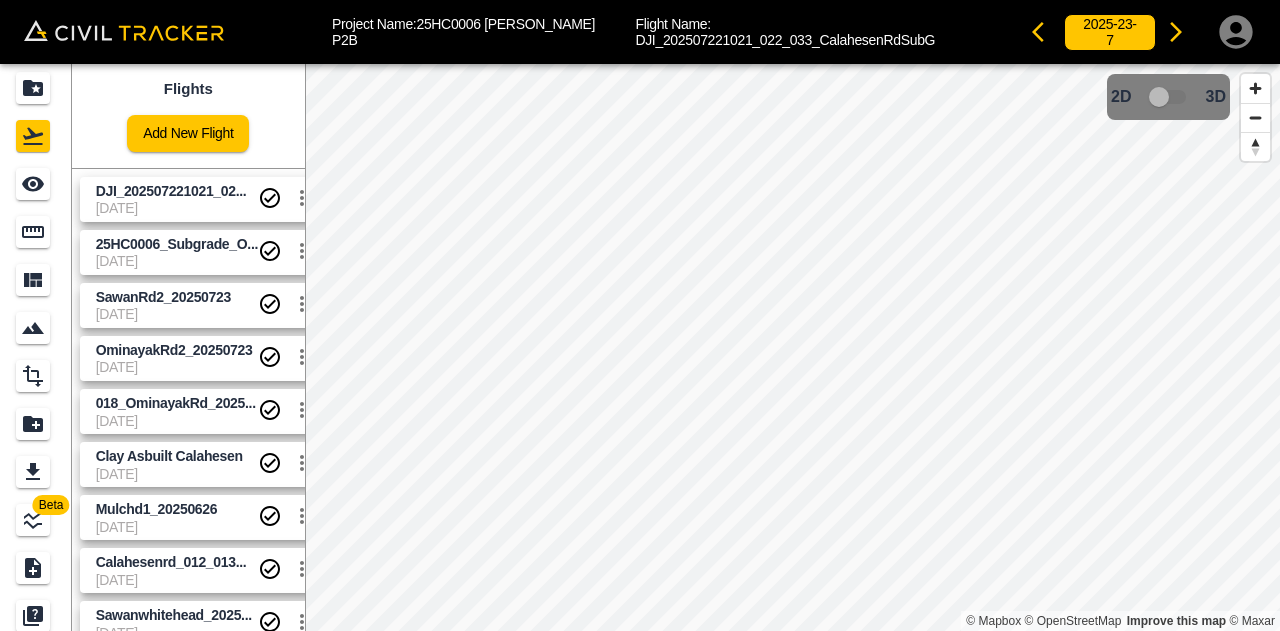 click 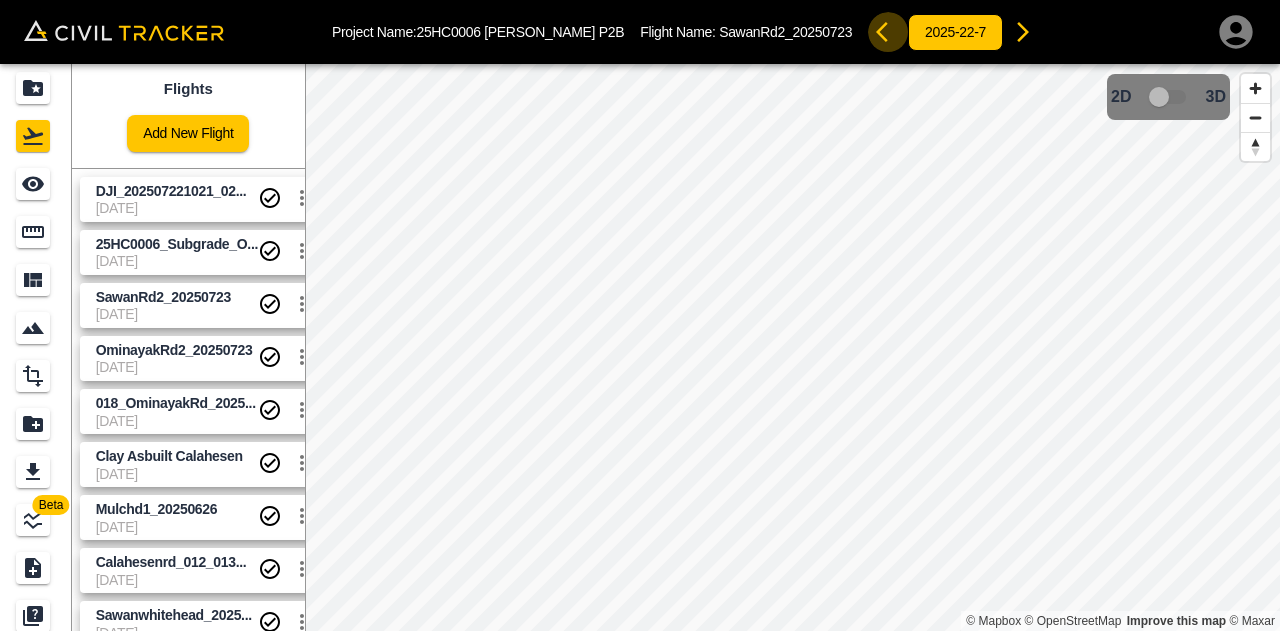 click 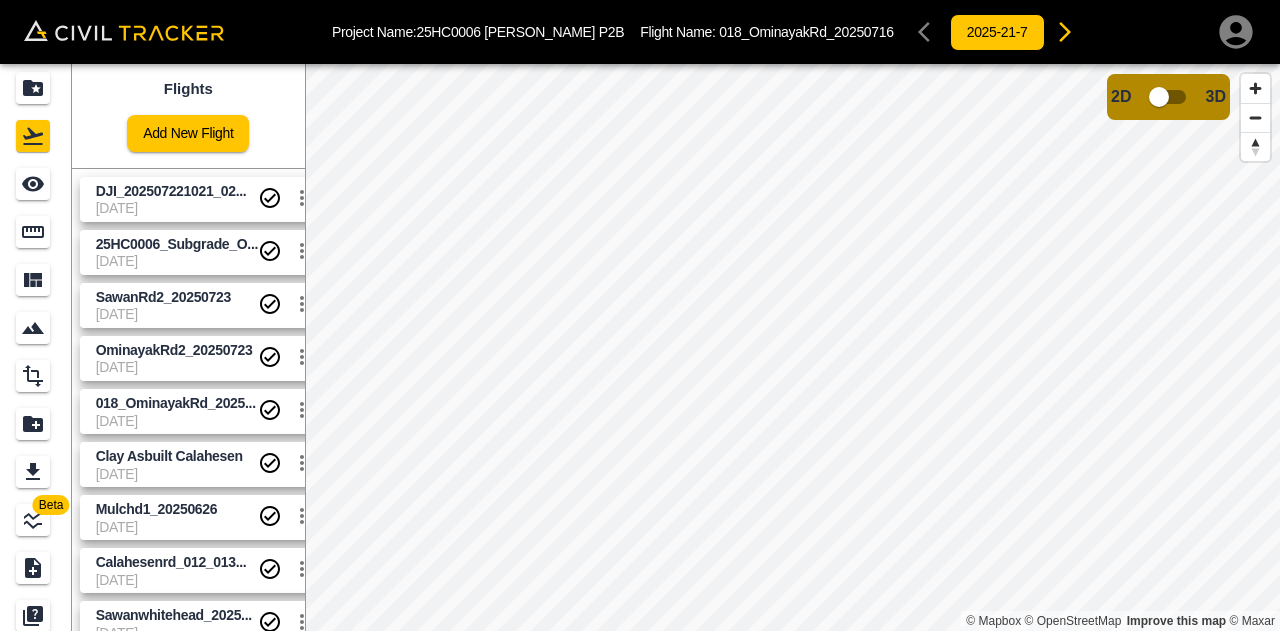 click on "2025-21-7" at bounding box center (997, 32) 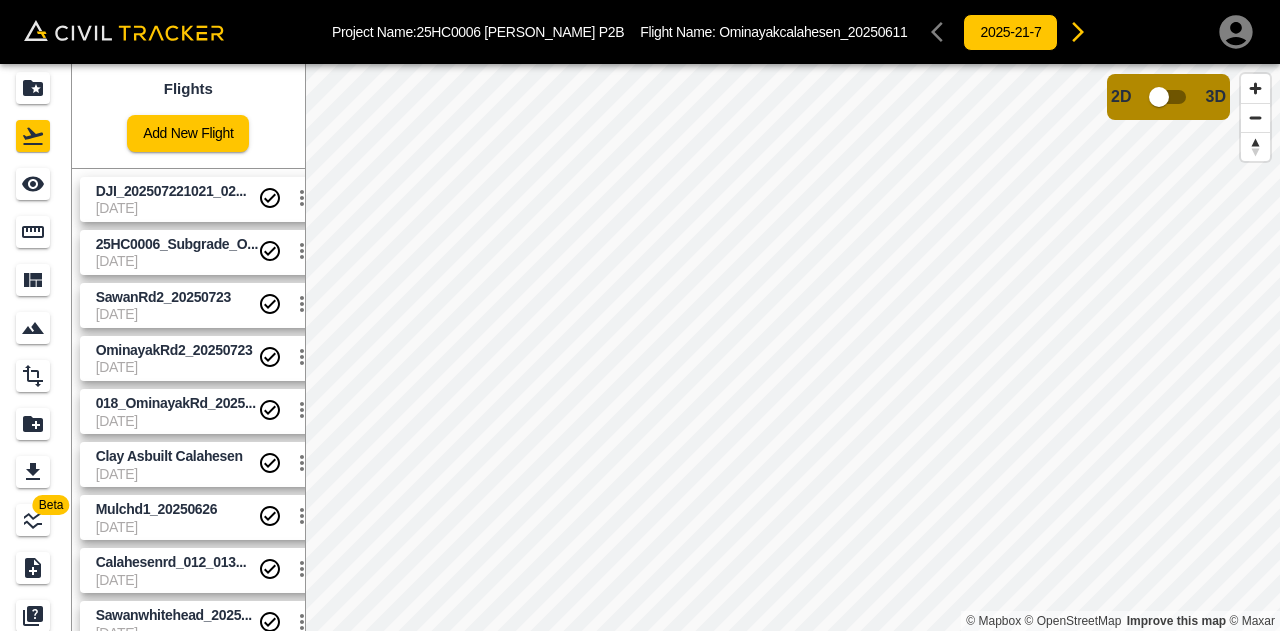 click 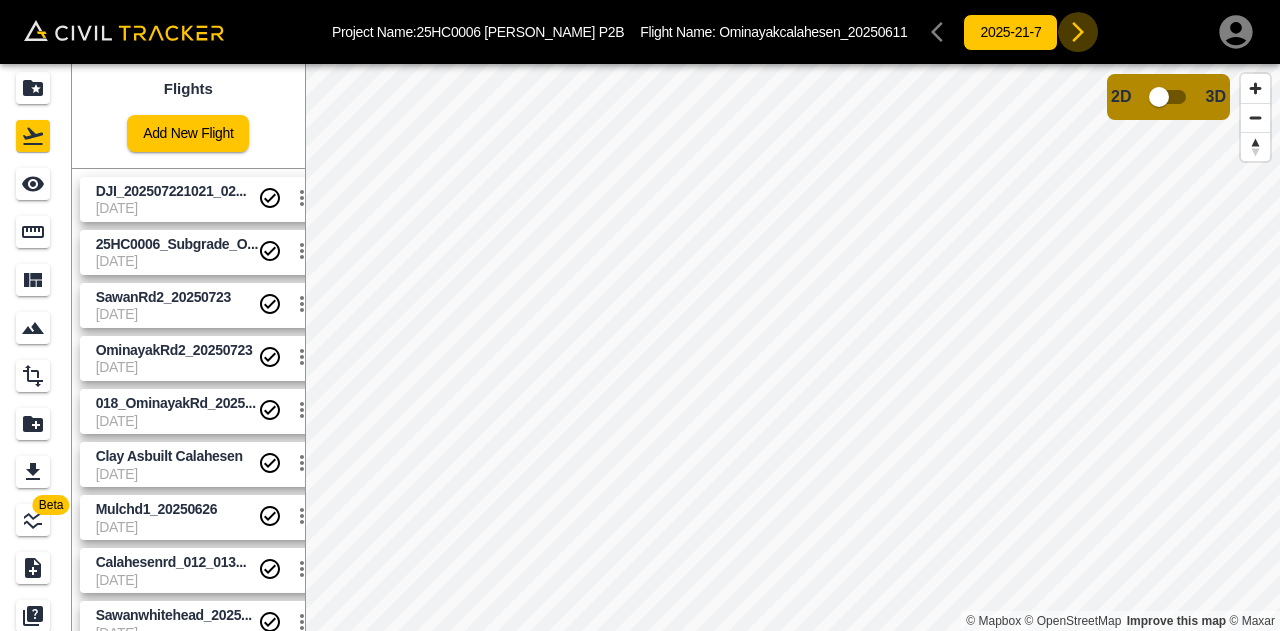 click 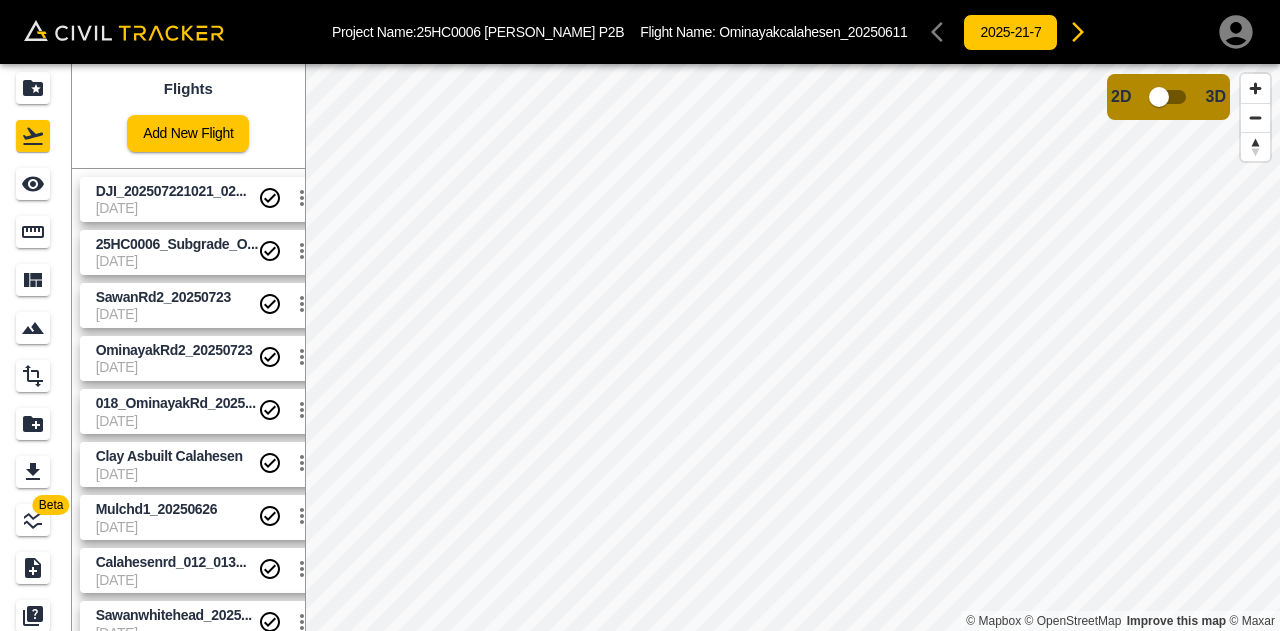 click 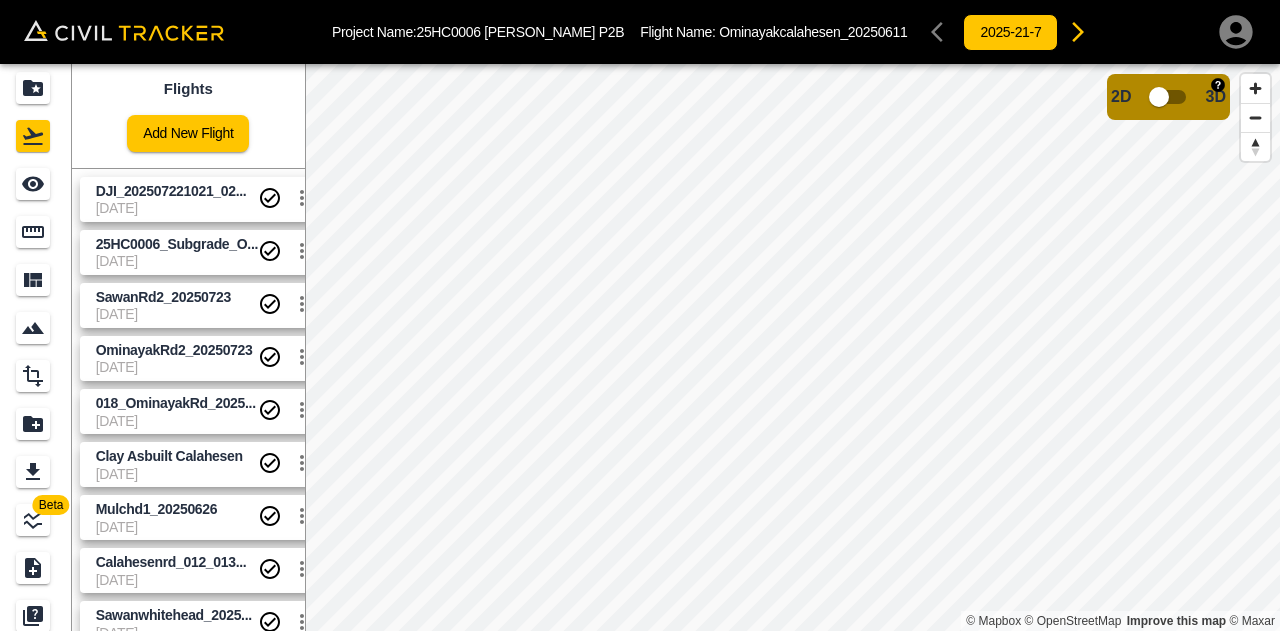 click at bounding box center [1159, 97] 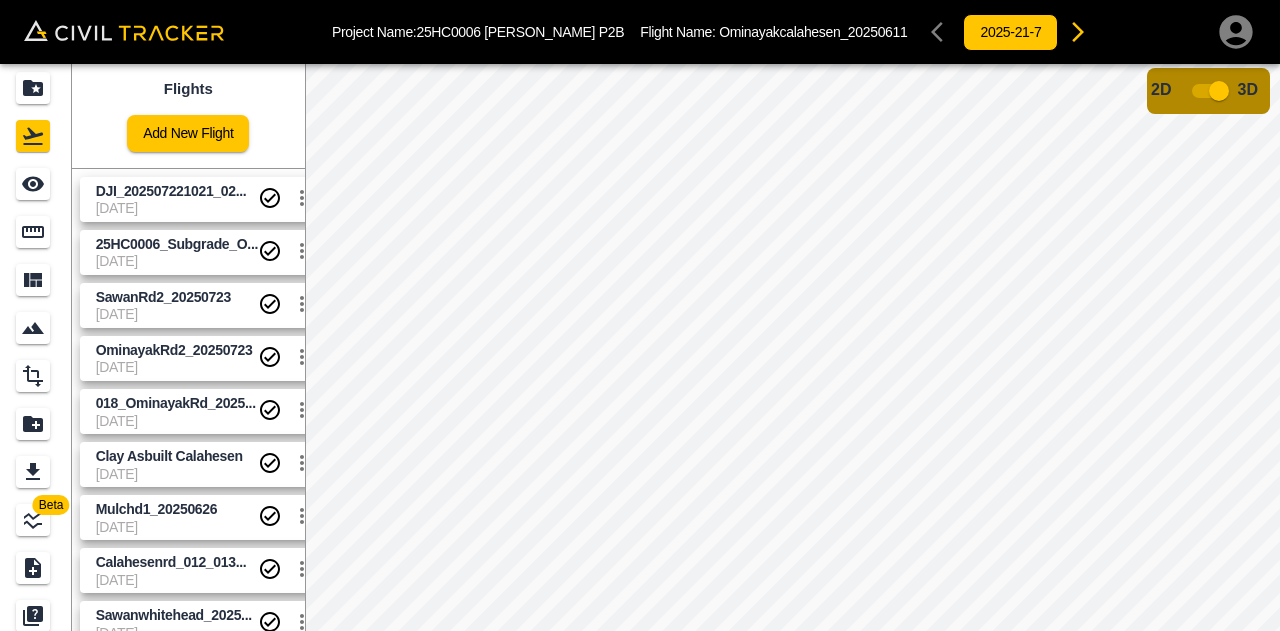 click at bounding box center [1219, 91] 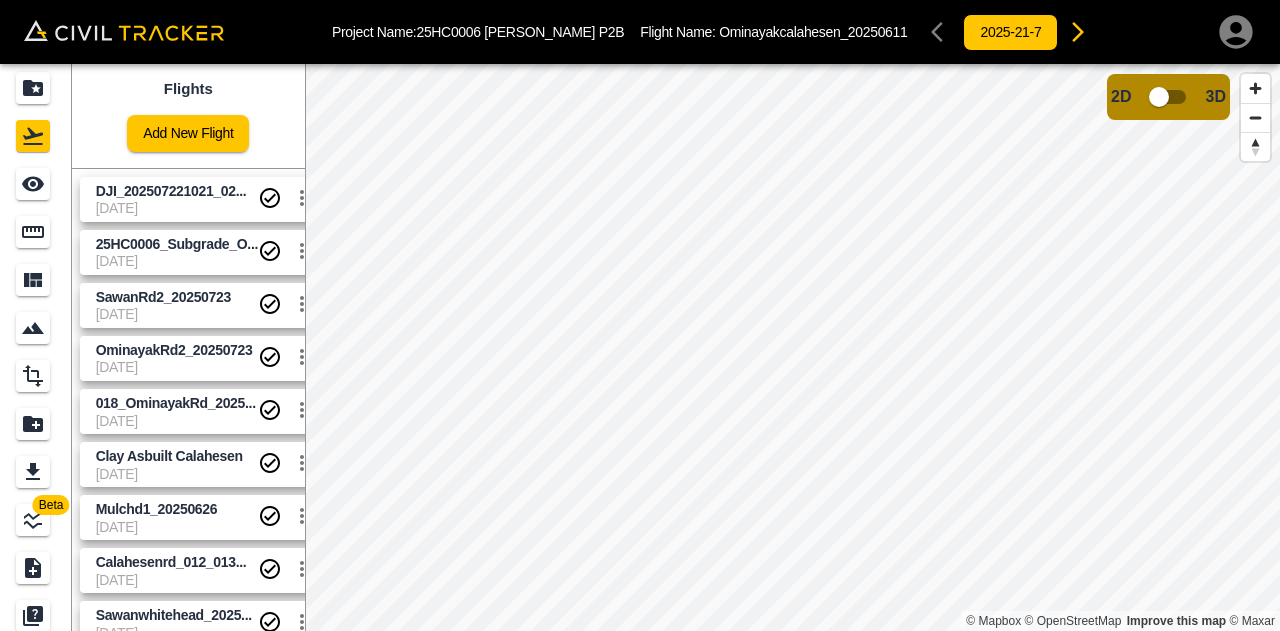 click on "2025-21-7" at bounding box center (1010, 32) 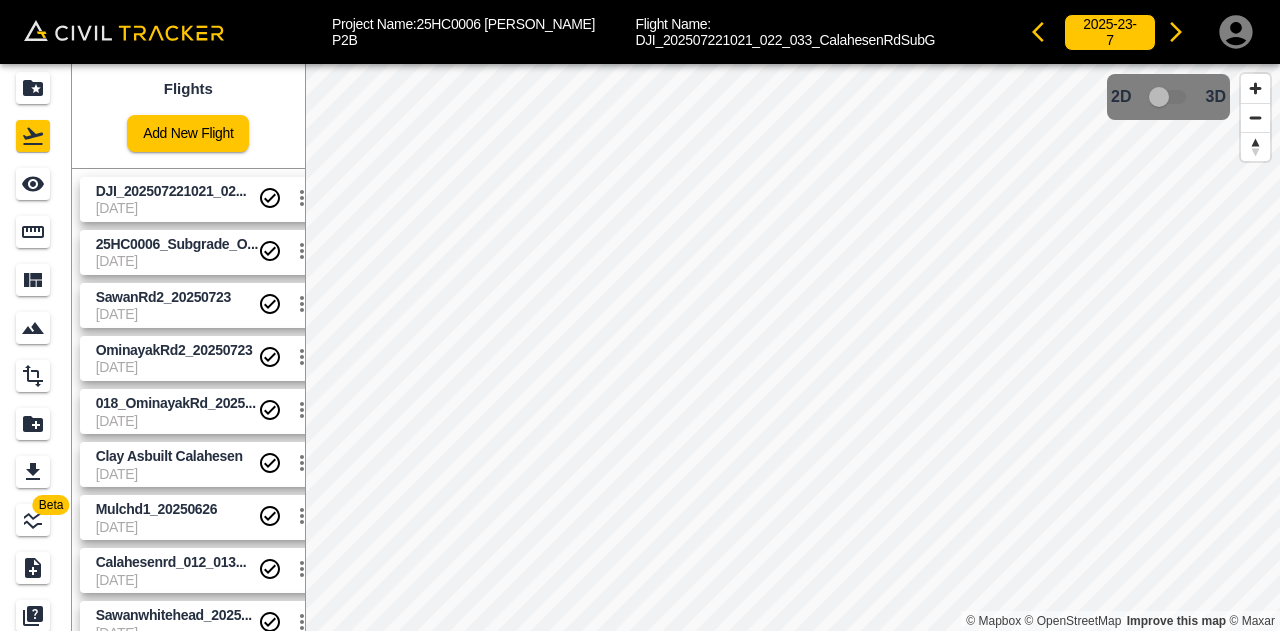 click at bounding box center [1044, 32] 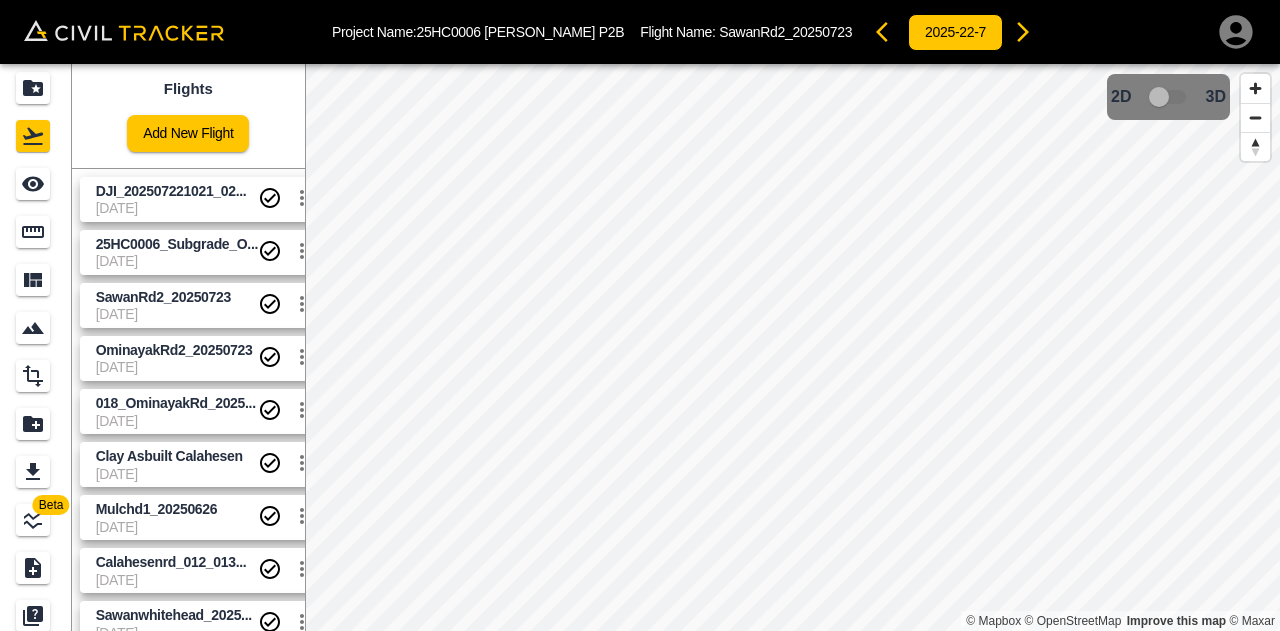 click 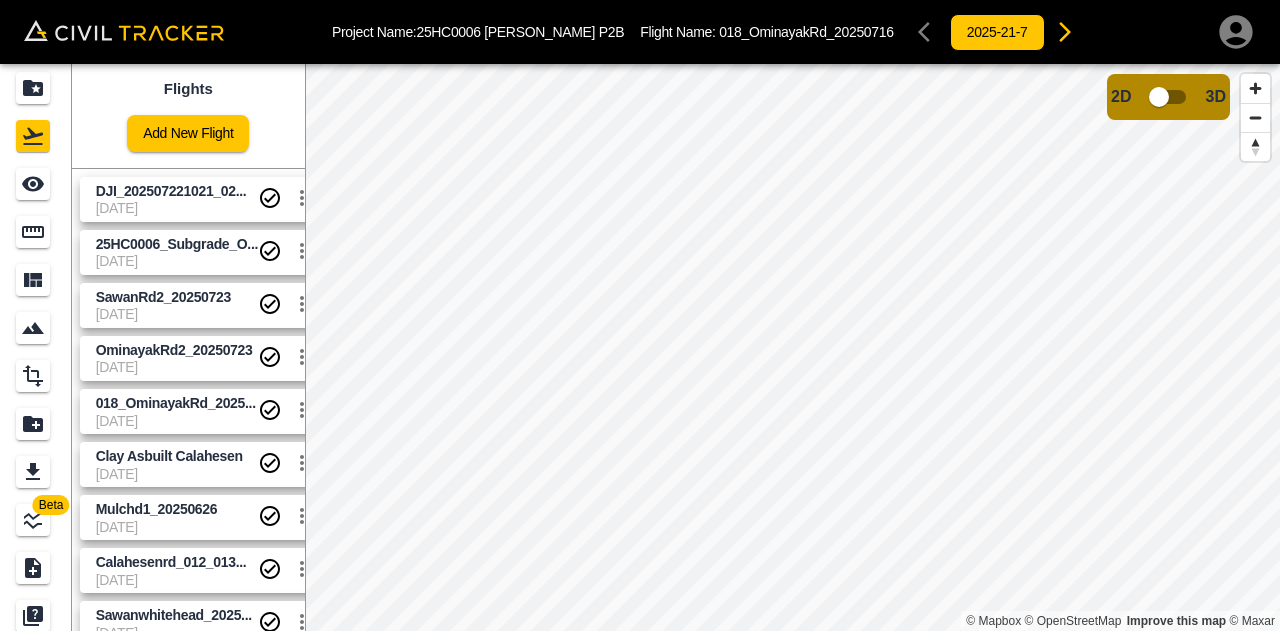 click on "Project Name:  25HC0006 HAMM P2B Flight Name:   018_OminayakRd_20250716 2025-21-7 Beta Flights Add New Flight DJI_202507221021_02... 7-23-2025 25HC0006_Subgrade_O... 7-23-2025 SawanRd2_20250723 7-22-2025 OminayakRd2_20250723 7-22-2025 018_OminayakRd_2025... 7-21-2025 Clay Asbuilt Calahesen 7-21-2025 Mulchd1_20250626 7-21-2025 Calahesenrd_012_013... 7-21-2025 Sawanwhitehead_2025... 7-21-2025 Ominayakcalahesen_2... 7-21-2025 Sprucecalahesen-202... 7-21-2025 © Mapbox   © OpenStreetMap   Improve this map   © Maxar 2D 3D Account Envision Geomatics Sign out" at bounding box center (640, 315) 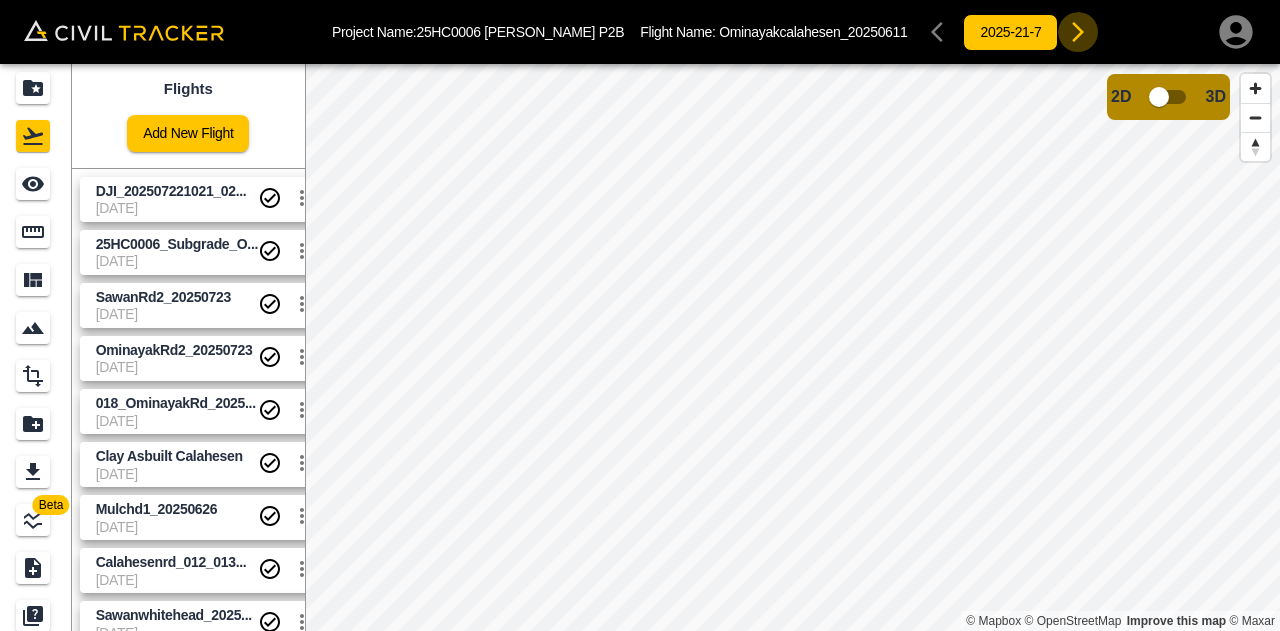 click 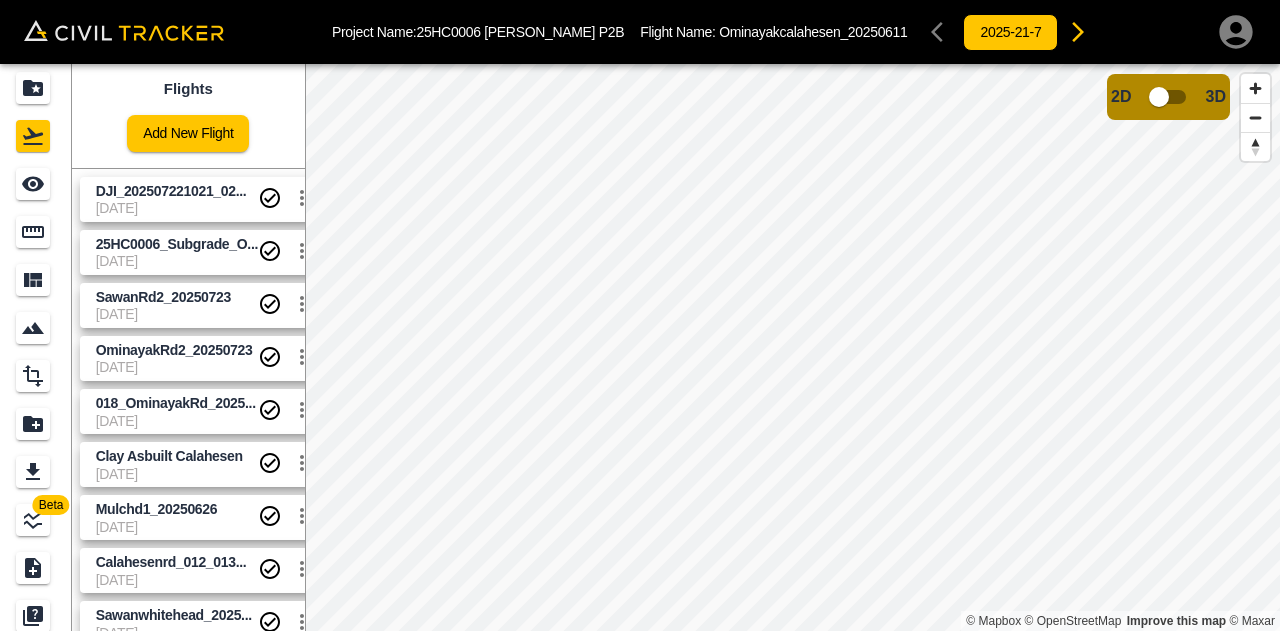 click 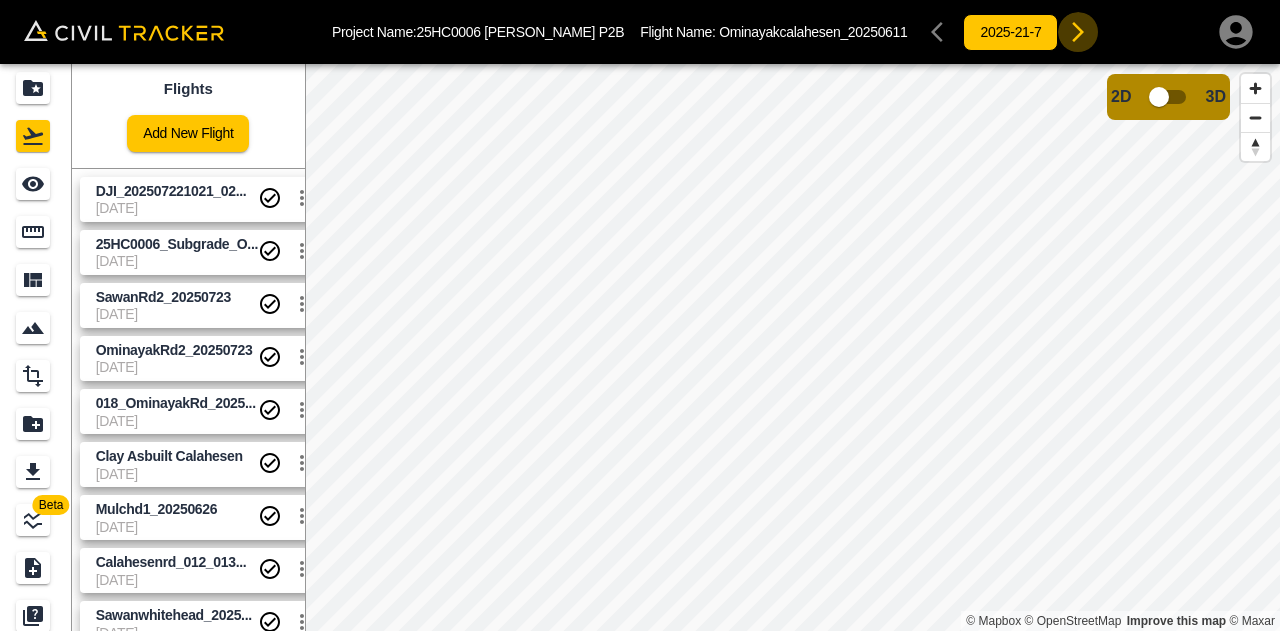 click 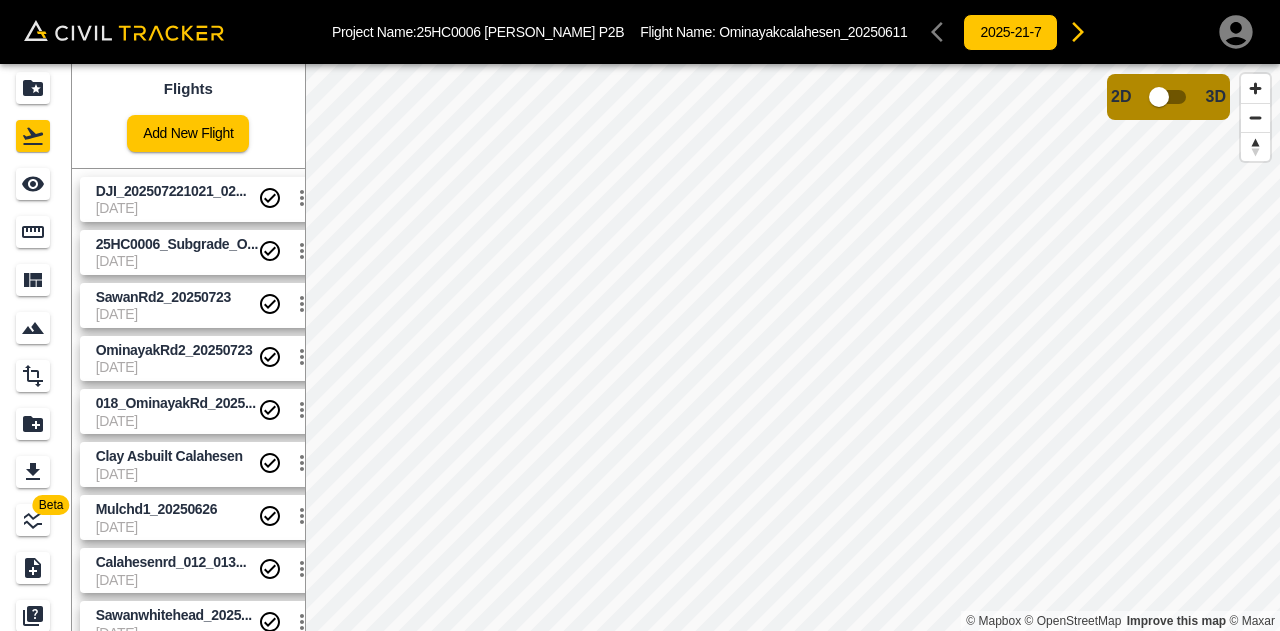 click on "2025-21-7" at bounding box center [1010, 32] 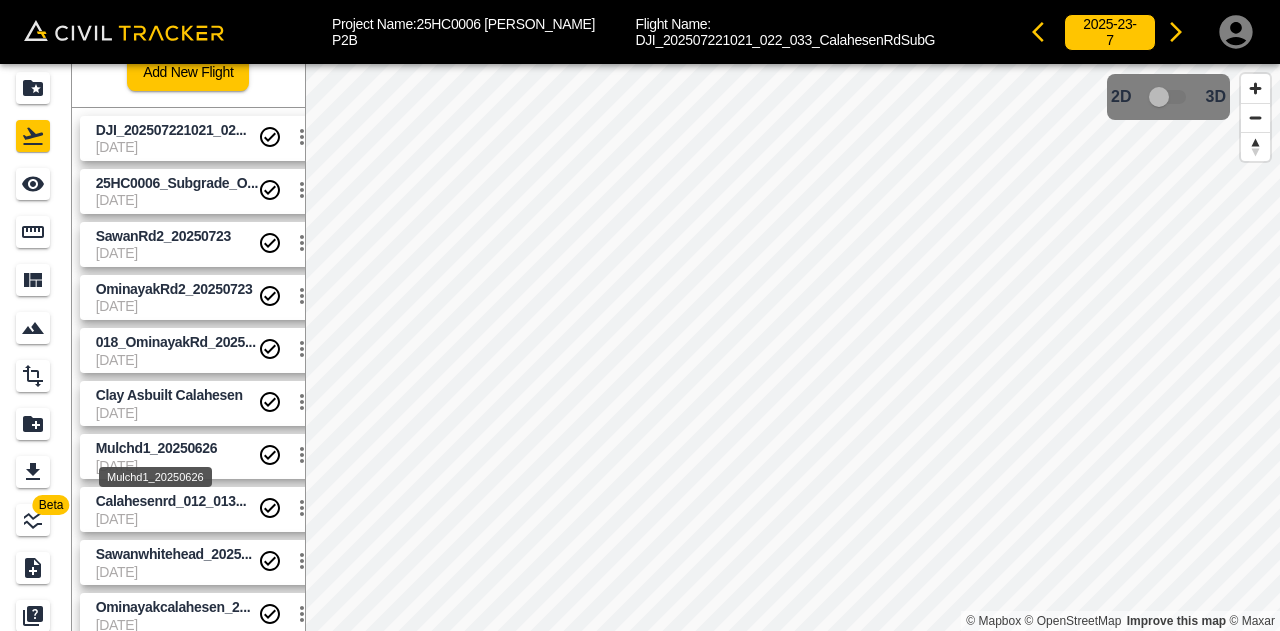 scroll, scrollTop: 64, scrollLeft: 0, axis: vertical 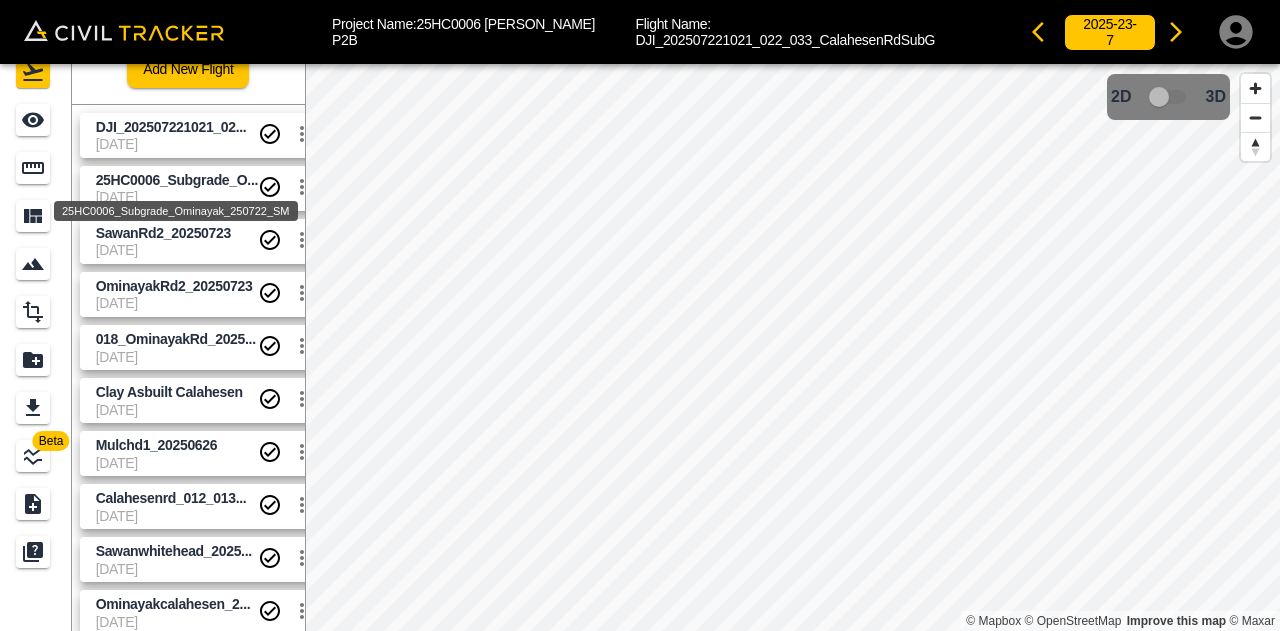 click on "25HC0006_Subgrade_O..." at bounding box center (177, 180) 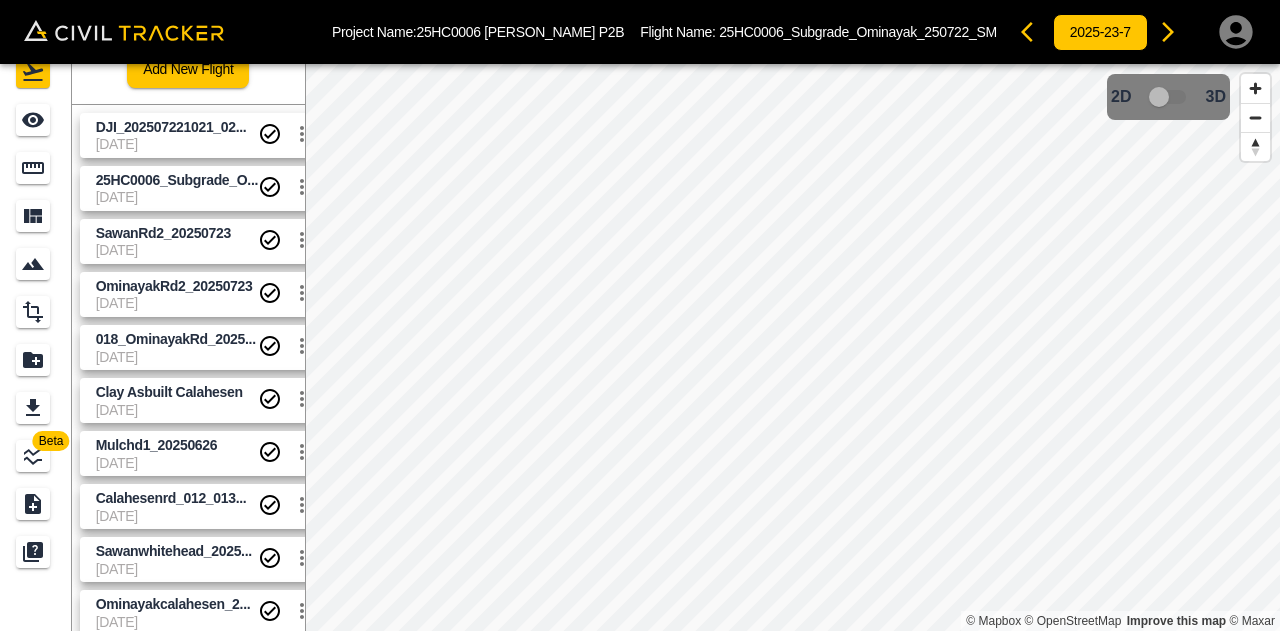 click on "25HC0006_Subgrade_O..." at bounding box center [177, 180] 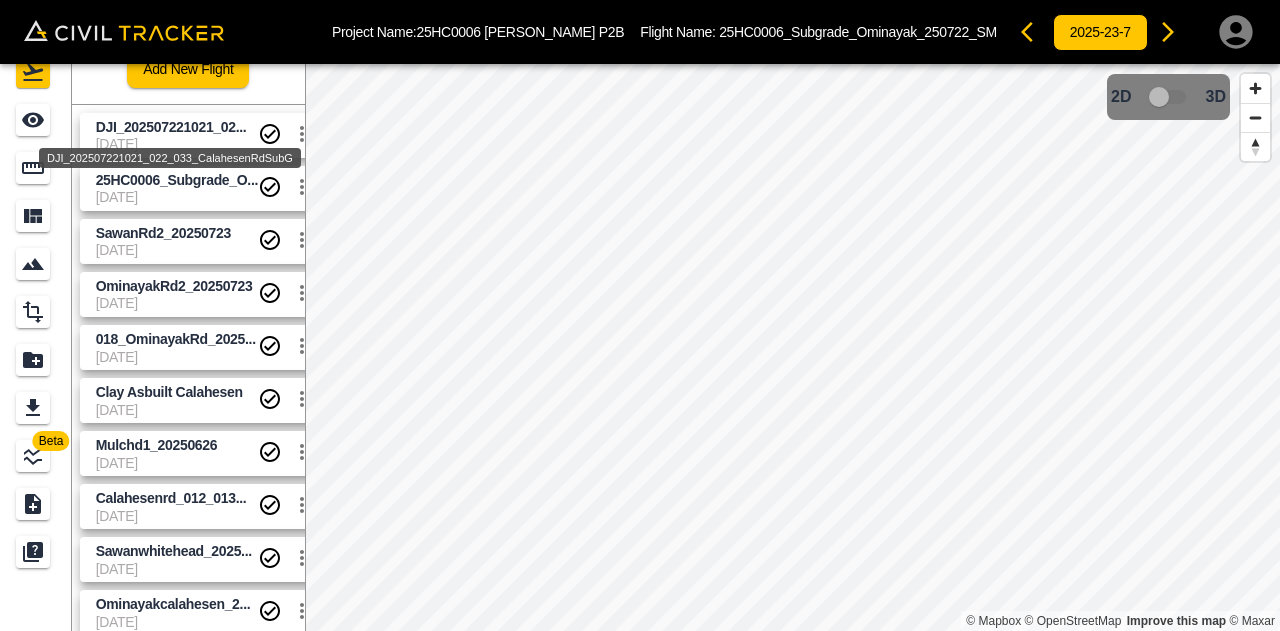 click on "DJI_202507221021_02..." at bounding box center (171, 127) 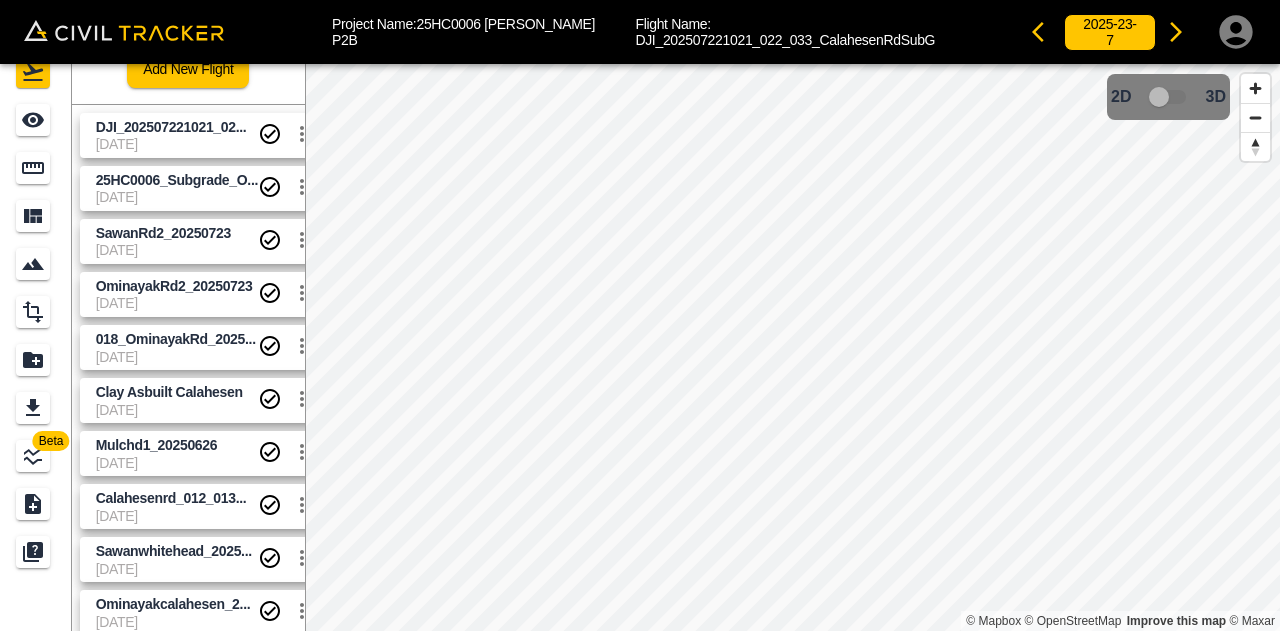 click on "Project Name:  25HC0006 HAMM P2B Flight Name:   DJI_202507221021_022_033_CalahesenRdSubG 2025-23-7 Beta Flights Add New Flight DJI_202507221021_02... 7-23-2025 25HC0006_Subgrade_O... 7-23-2025 SawanRd2_20250723 7-22-2025 OminayakRd2_20250723 7-22-2025 018_OminayakRd_2025... 7-21-2025 Clay Asbuilt Calahesen 7-21-2025 Mulchd1_20250626 7-21-2025 Calahesenrd_012_013... 7-21-2025 Sawanwhitehead_2025... 7-21-2025 Ominayakcalahesen_2... 7-21-2025 Sprucecalahesen-202... 7-21-2025 © Mapbox   © OpenStreetMap   Improve this map   © Maxar 2D 3D Account Envision Geomatics Sign out" at bounding box center (640, 315) 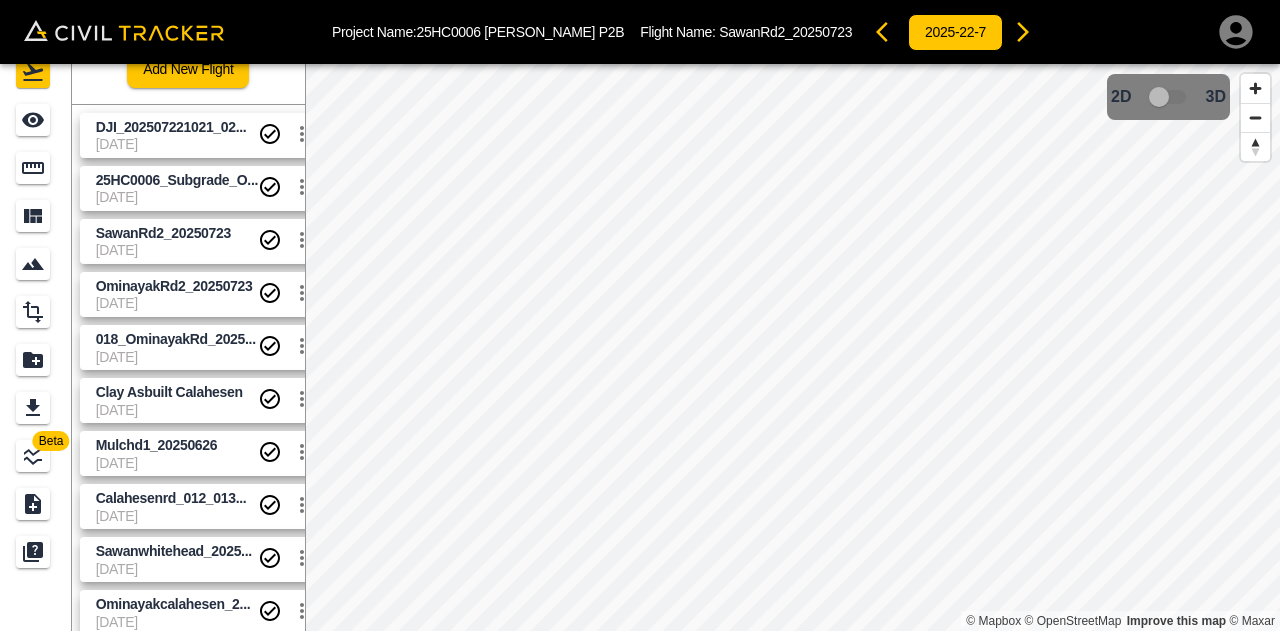 click on "DJI_202507221021_02..." at bounding box center [171, 127] 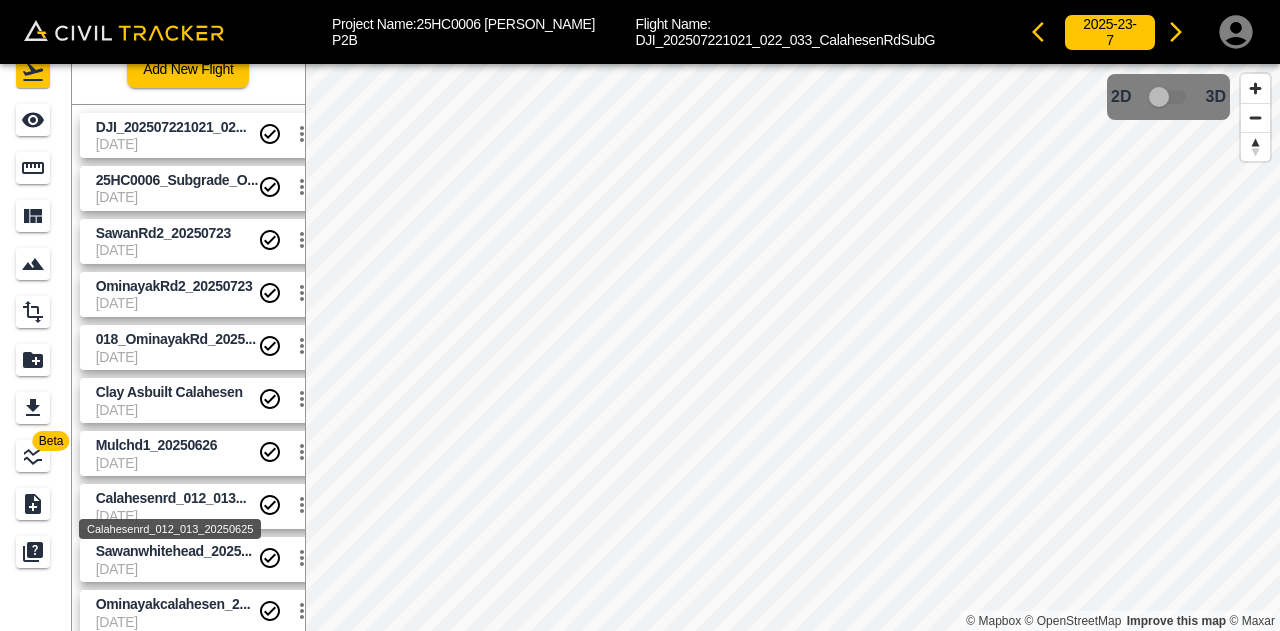 click on "Calahesenrd_012_013..." at bounding box center [171, 498] 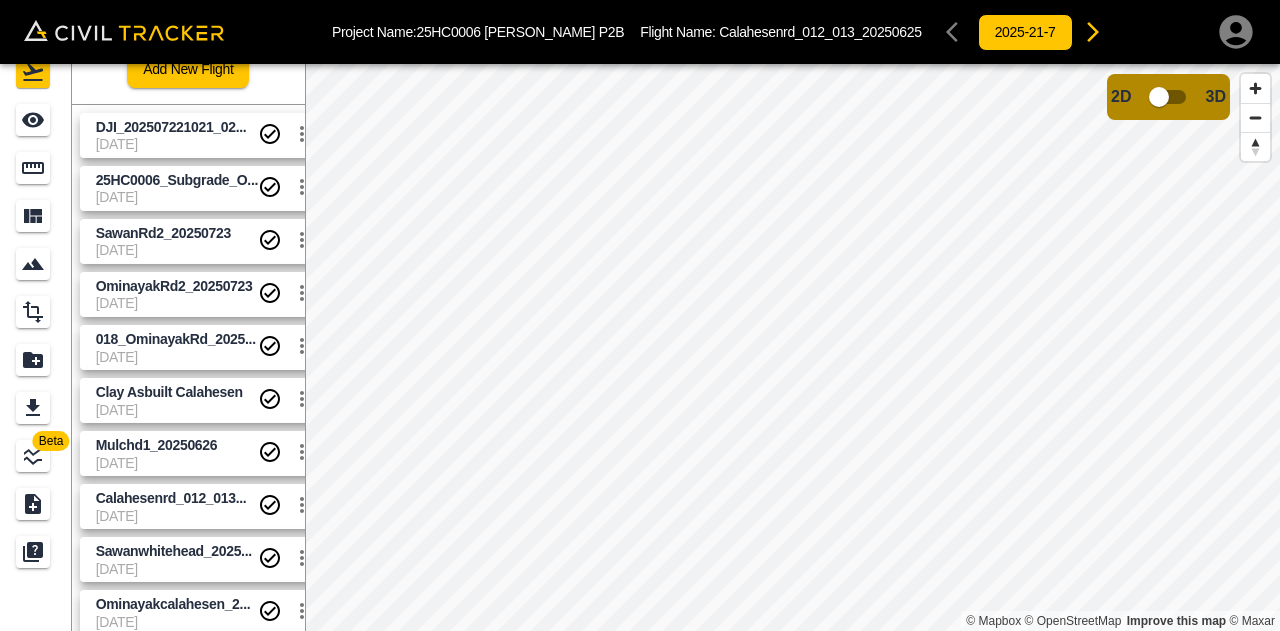 click on "Project Name:  25HC0006 HAMM P2B Flight Name:   Calahesenrd_012_013_20250625 2025-21-7 Beta Flights Add New Flight DJI_202507221021_02... 7-23-2025 25HC0006_Subgrade_O... 7-23-2025 SawanRd2_20250723 7-22-2025 OminayakRd2_20250723 7-22-2025 018_OminayakRd_2025... 7-21-2025 Clay Asbuilt Calahesen 7-21-2025 Mulchd1_20250626 7-21-2025 Calahesenrd_012_013... 7-21-2025 Sawanwhitehead_2025... 7-21-2025 Ominayakcalahesen_2... 7-21-2025 Sprucecalahesen-202... 7-21-2025 © Mapbox   © OpenStreetMap   Improve this map   © Maxar 2D 3D Account Envision Geomatics Sign out" at bounding box center (640, 315) 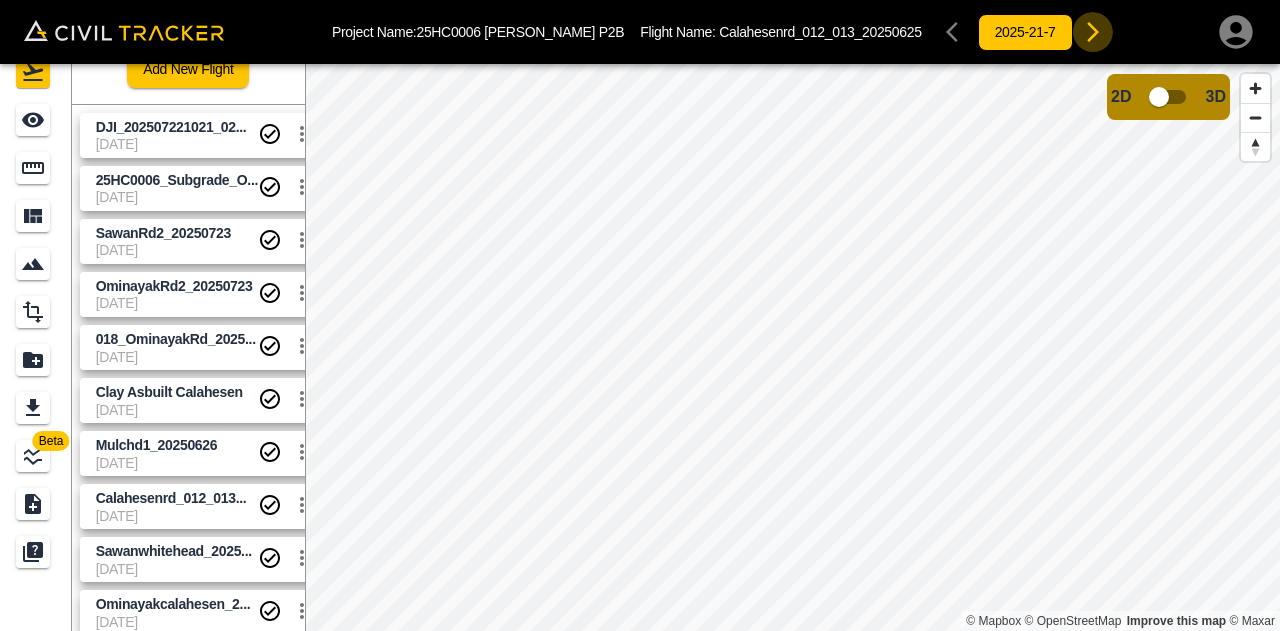 click 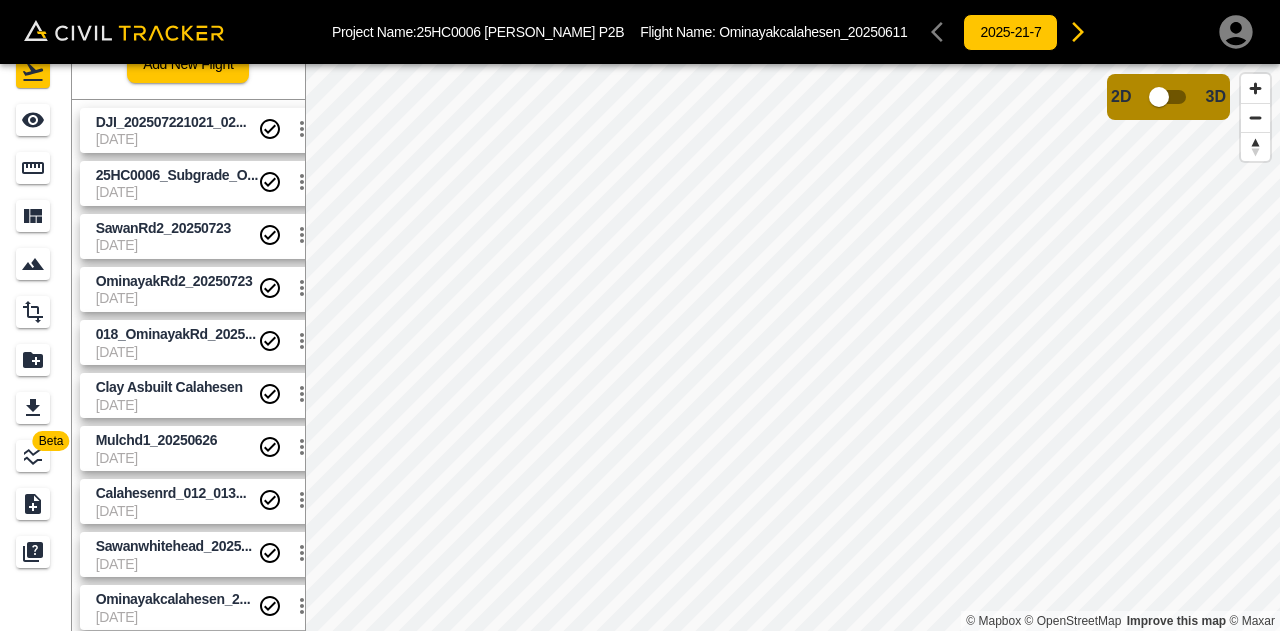 scroll, scrollTop: 0, scrollLeft: 0, axis: both 